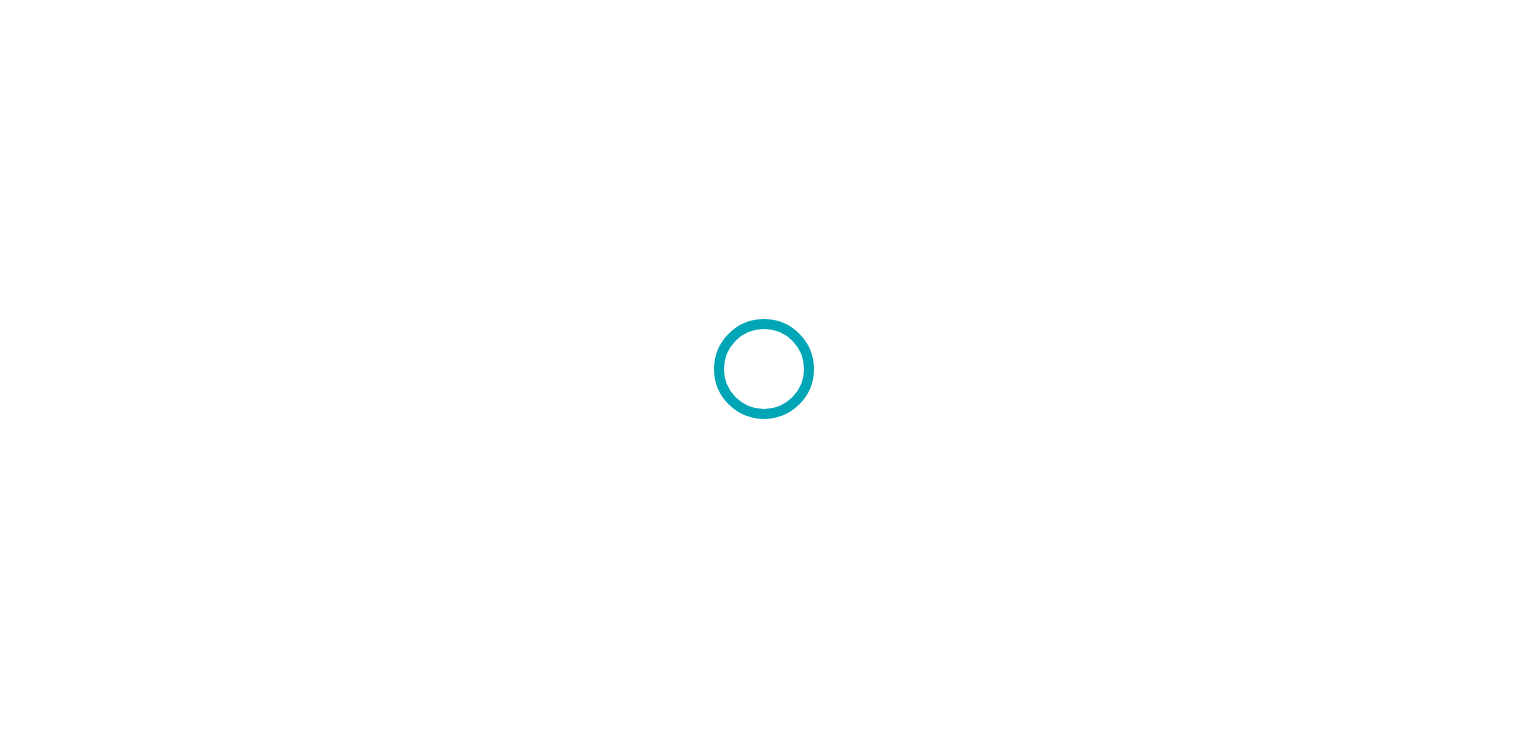 scroll, scrollTop: 0, scrollLeft: 0, axis: both 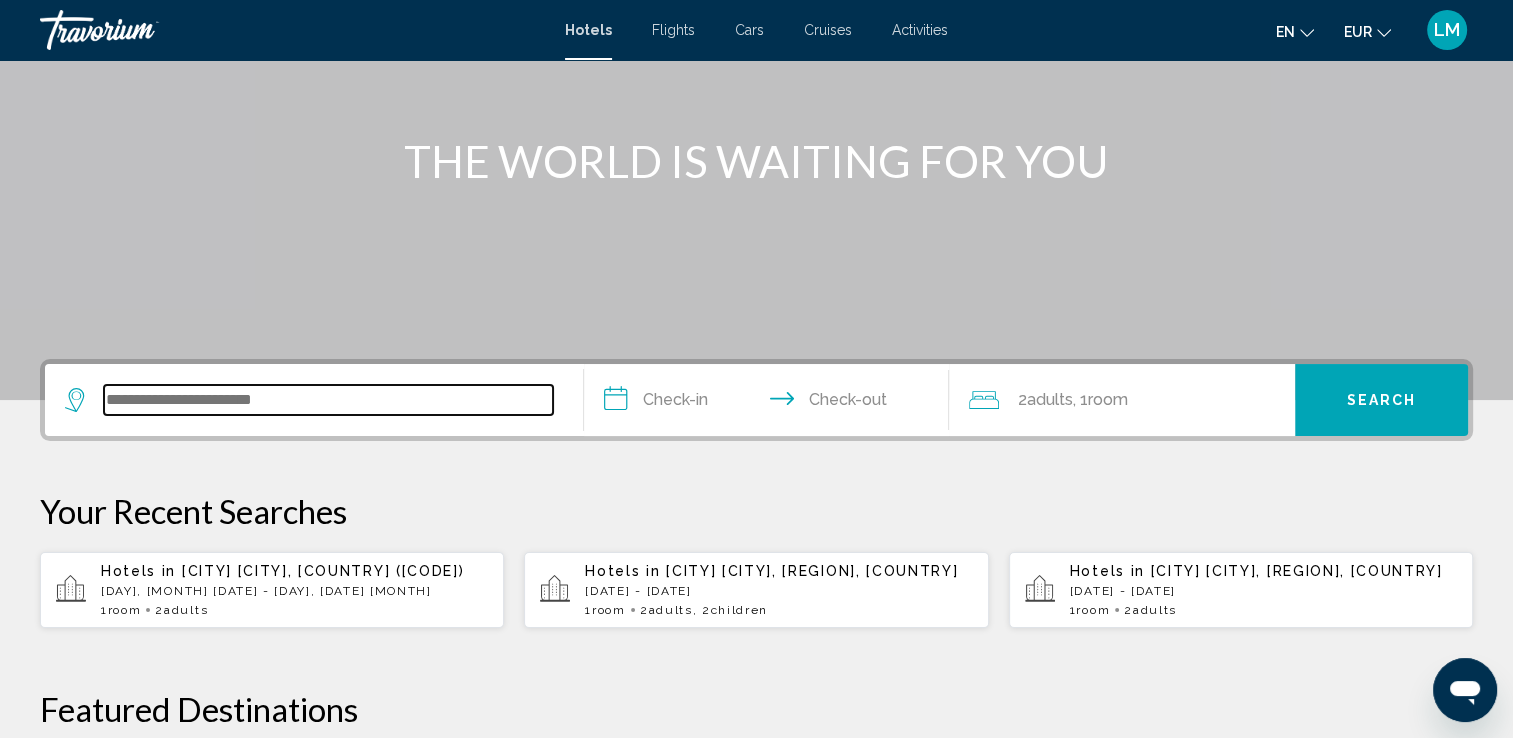 click at bounding box center (328, 400) 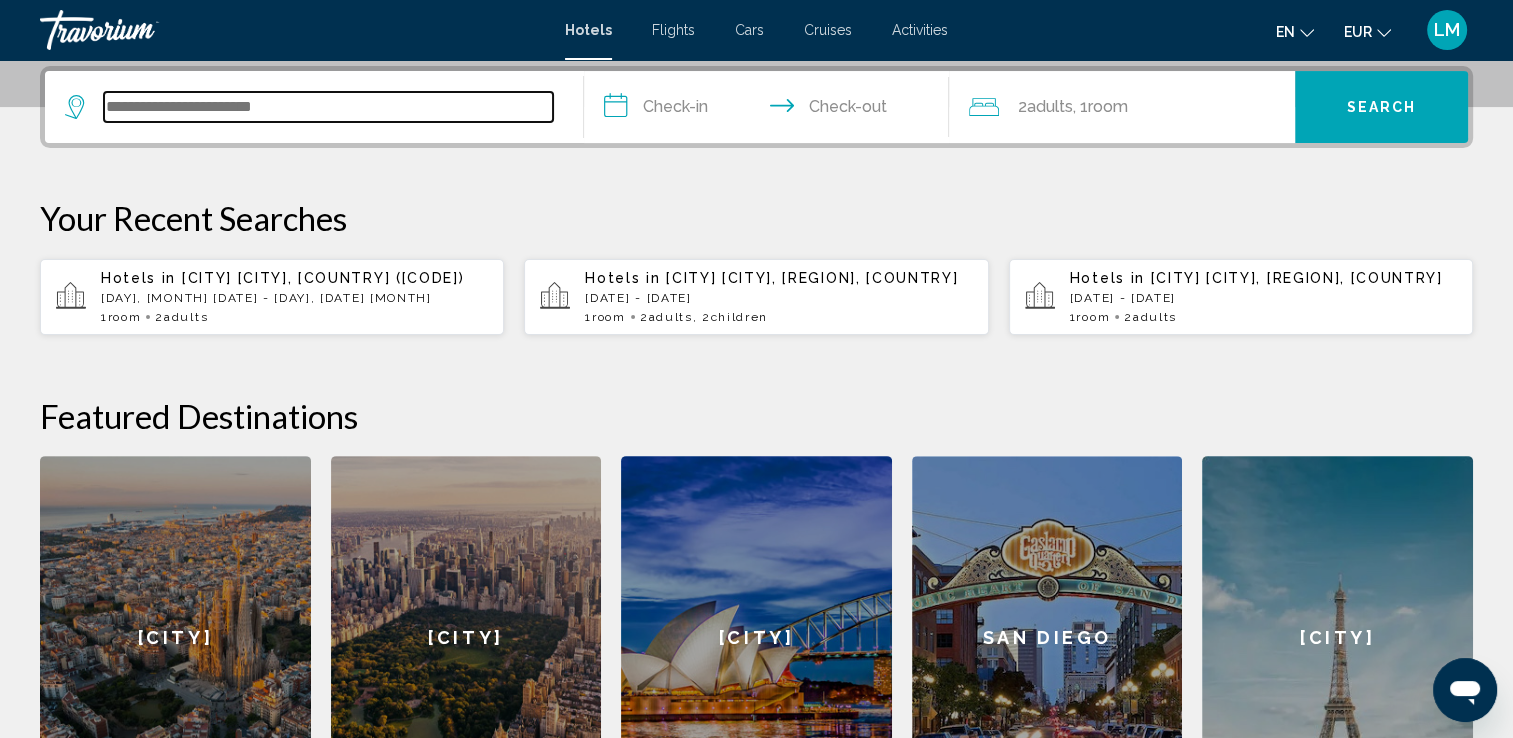 scroll, scrollTop: 393, scrollLeft: 0, axis: vertical 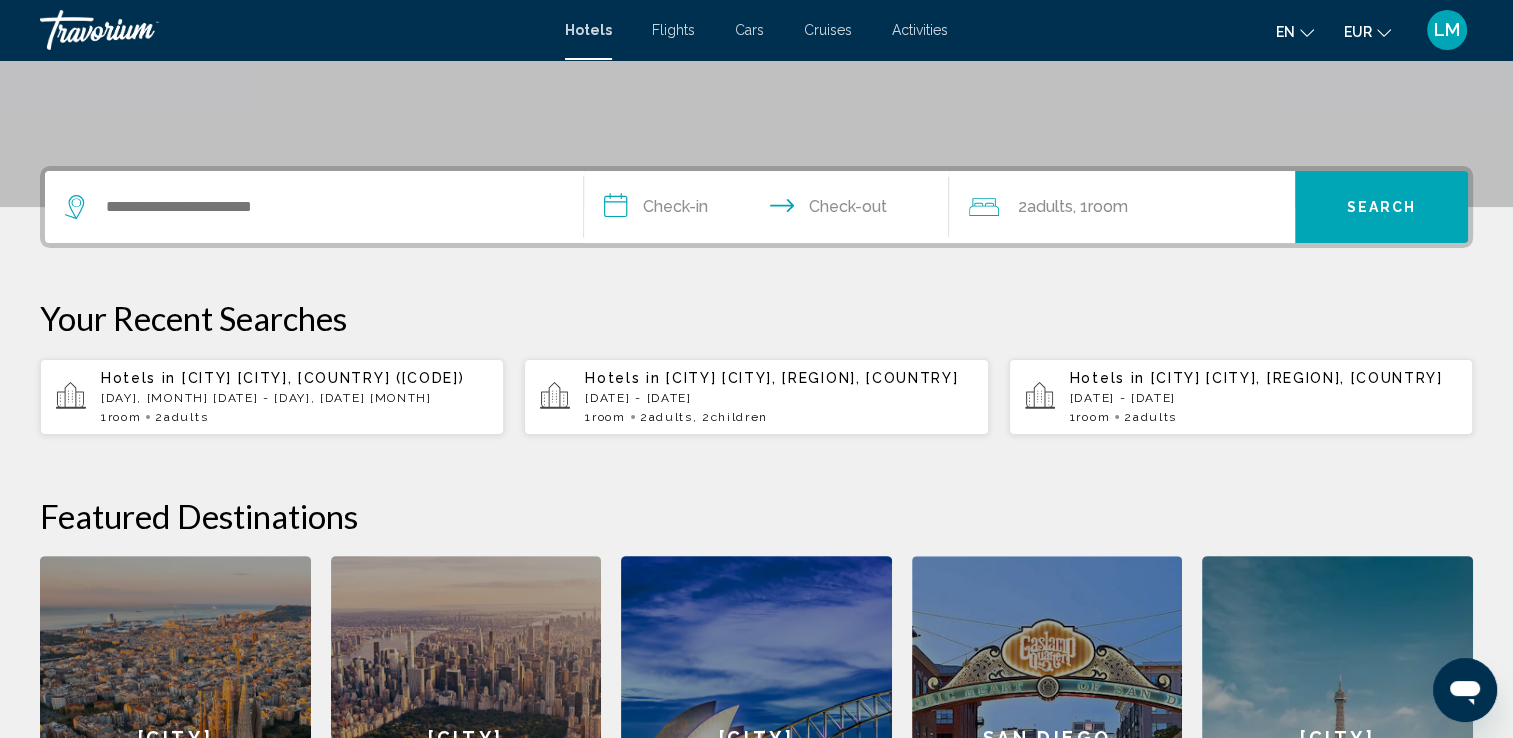 click on "Activities" at bounding box center [920, 30] 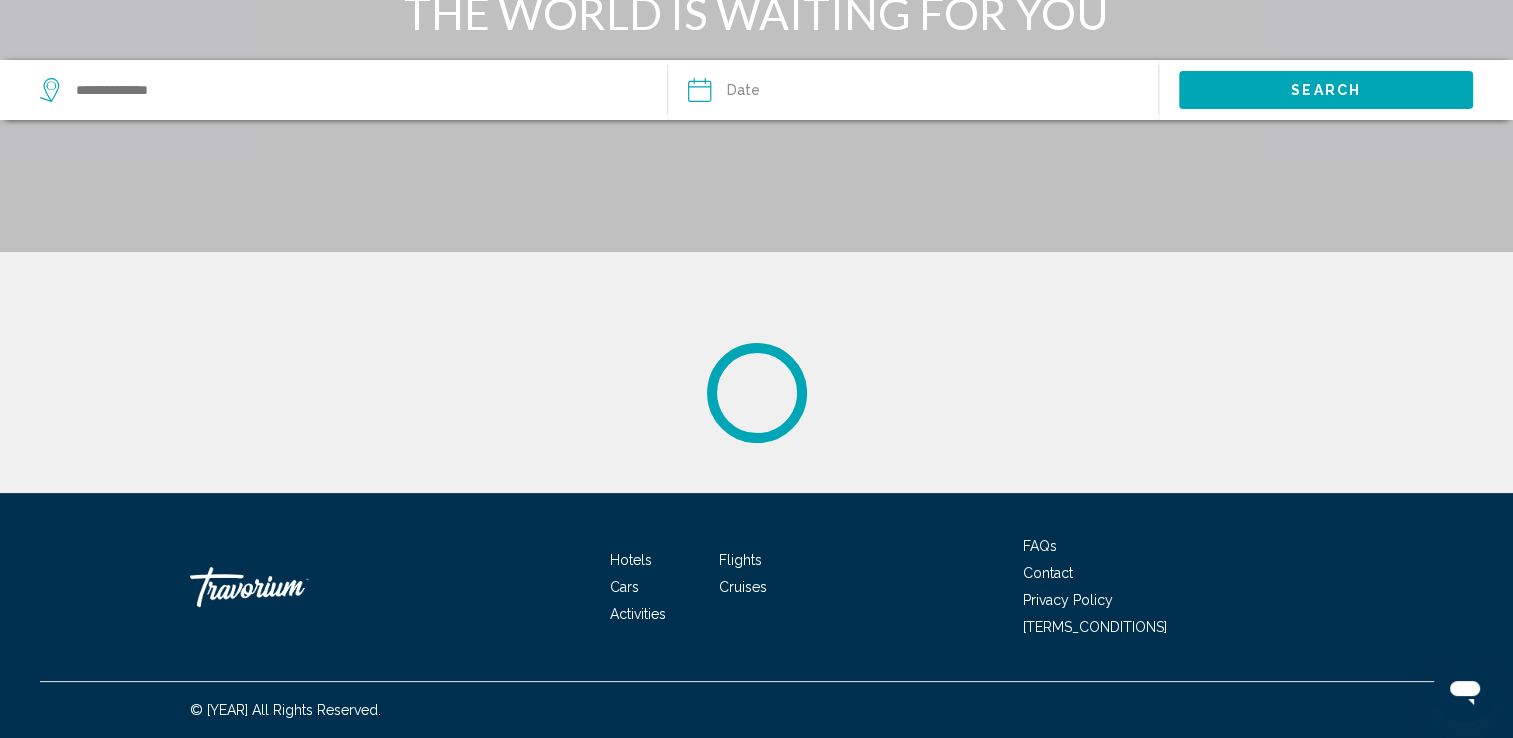 scroll, scrollTop: 0, scrollLeft: 0, axis: both 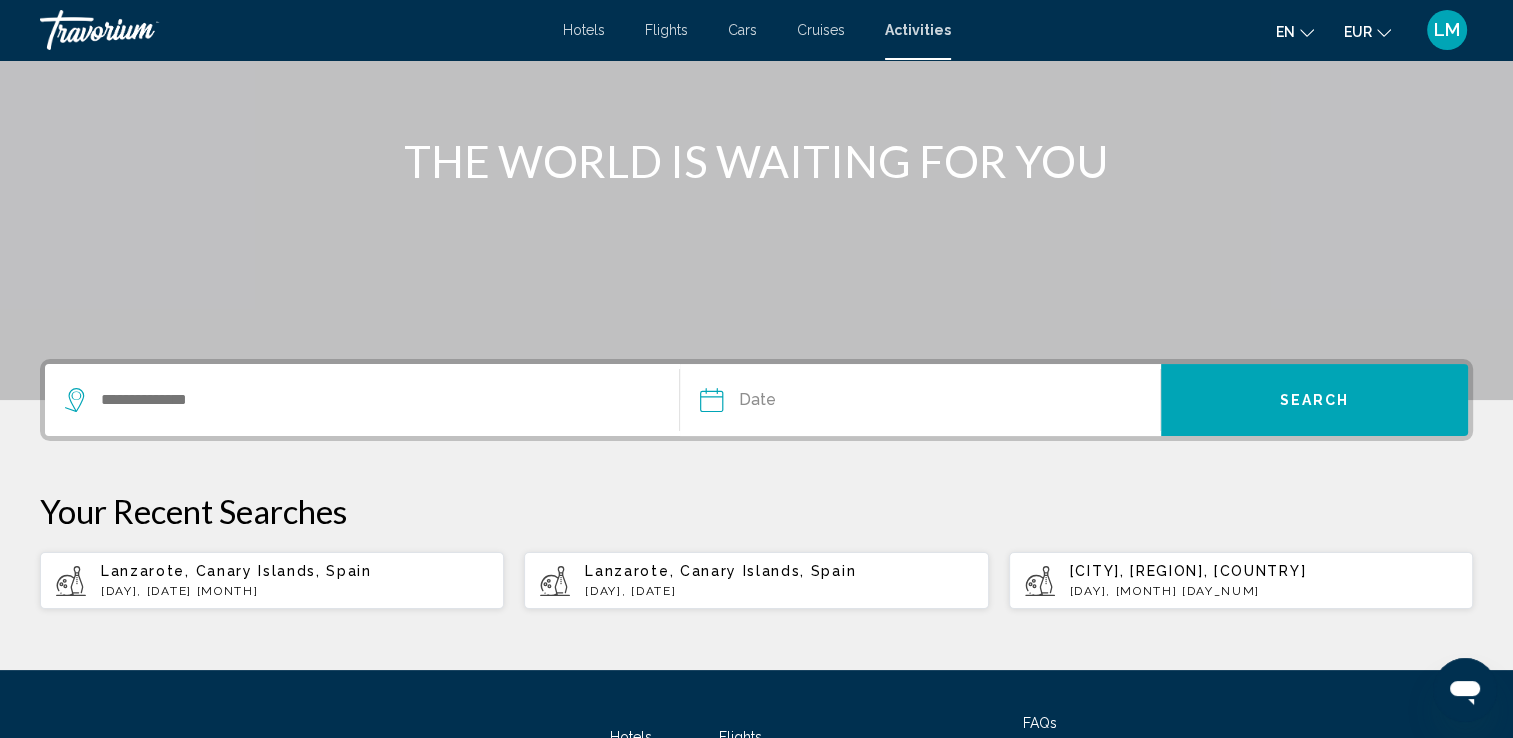 click at bounding box center (362, 400) 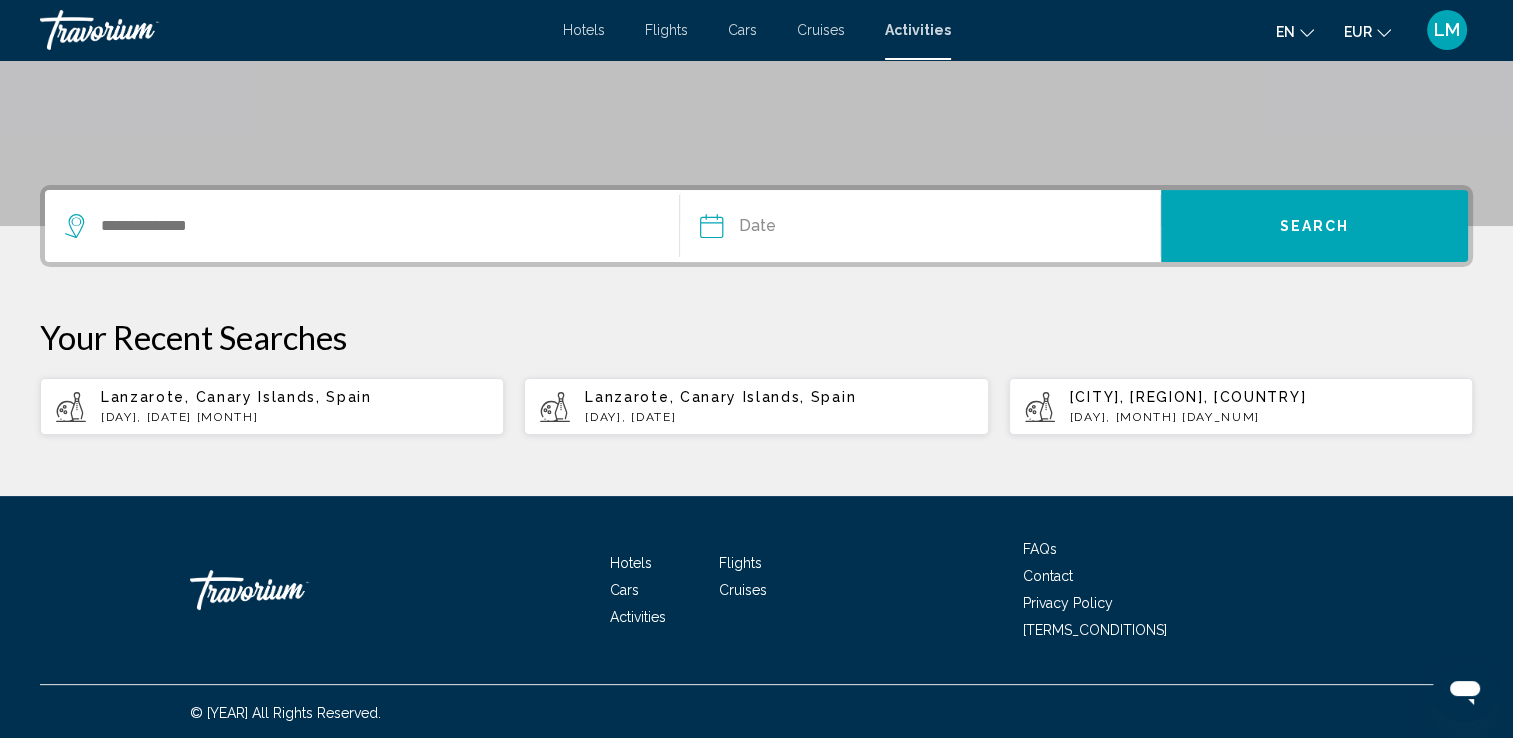 scroll, scrollTop: 376, scrollLeft: 0, axis: vertical 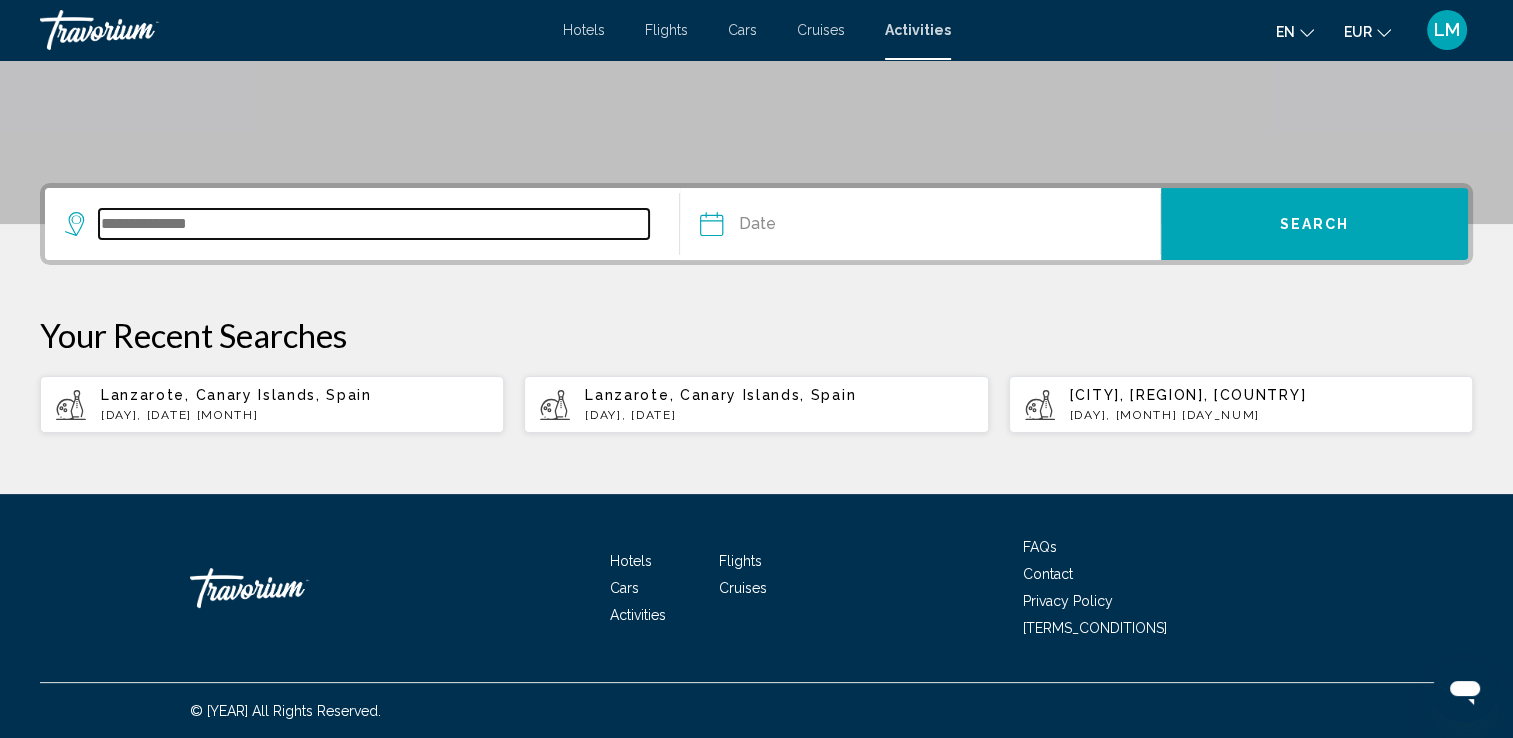 click at bounding box center (374, 224) 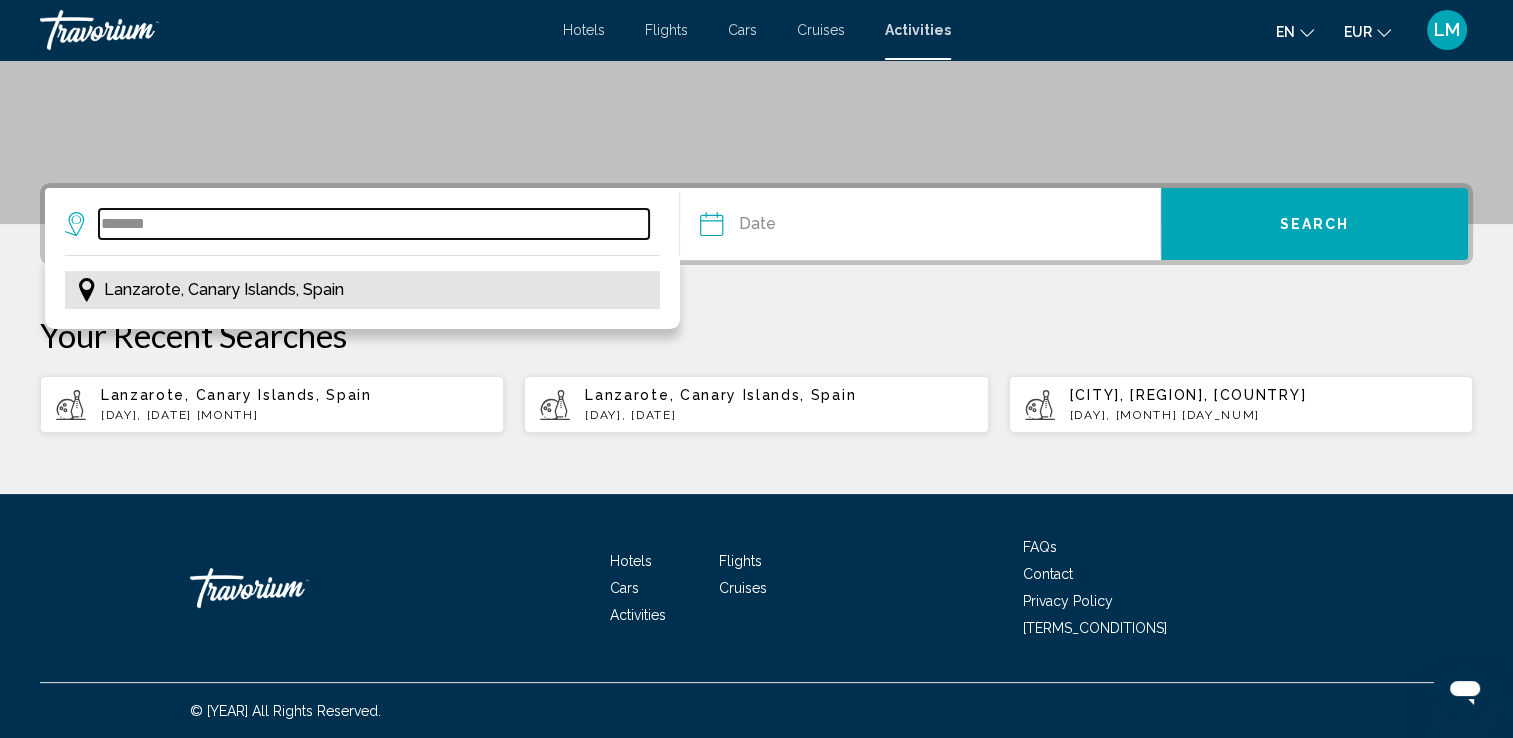type on "*******" 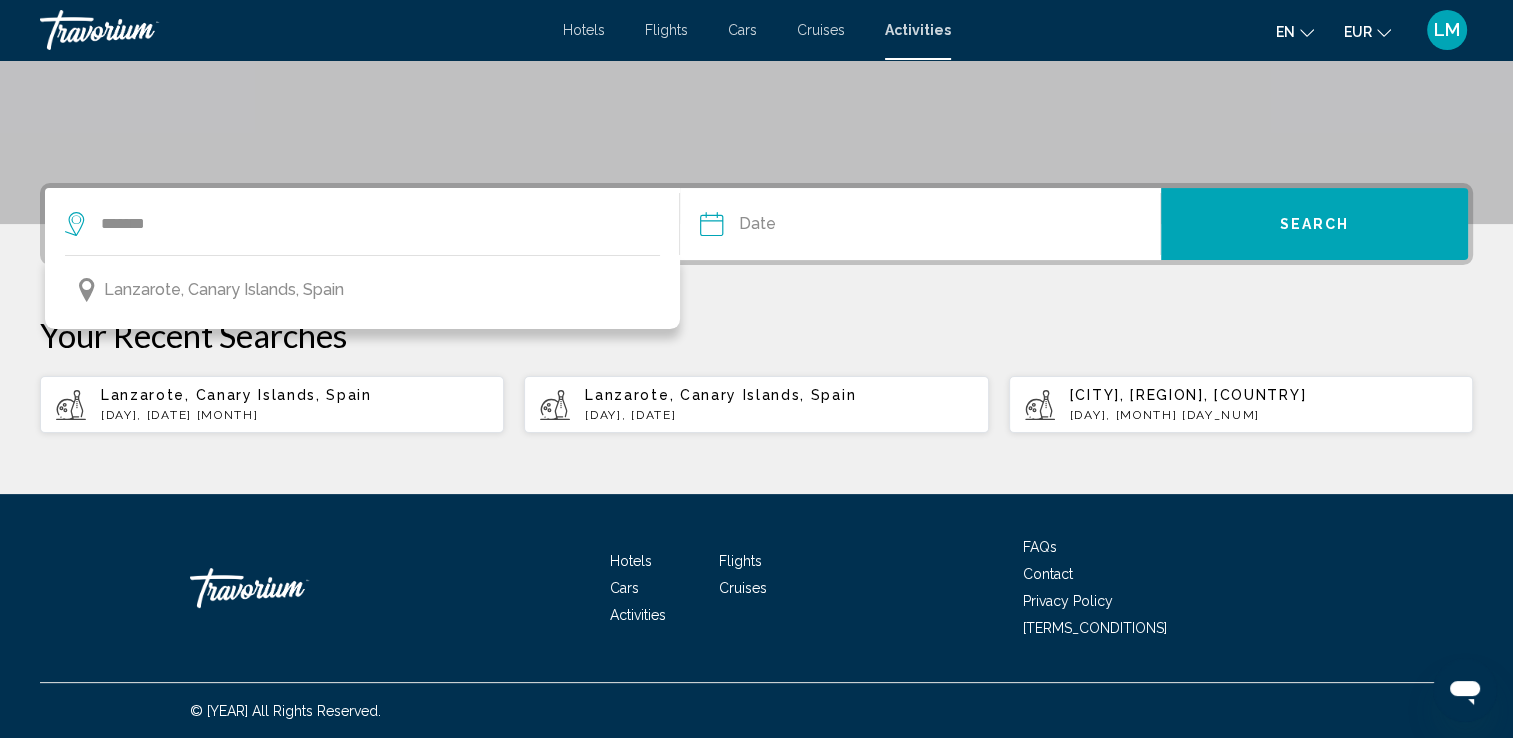 drag, startPoint x: 416, startPoint y: 285, endPoint x: 716, endPoint y: 286, distance: 300.00168 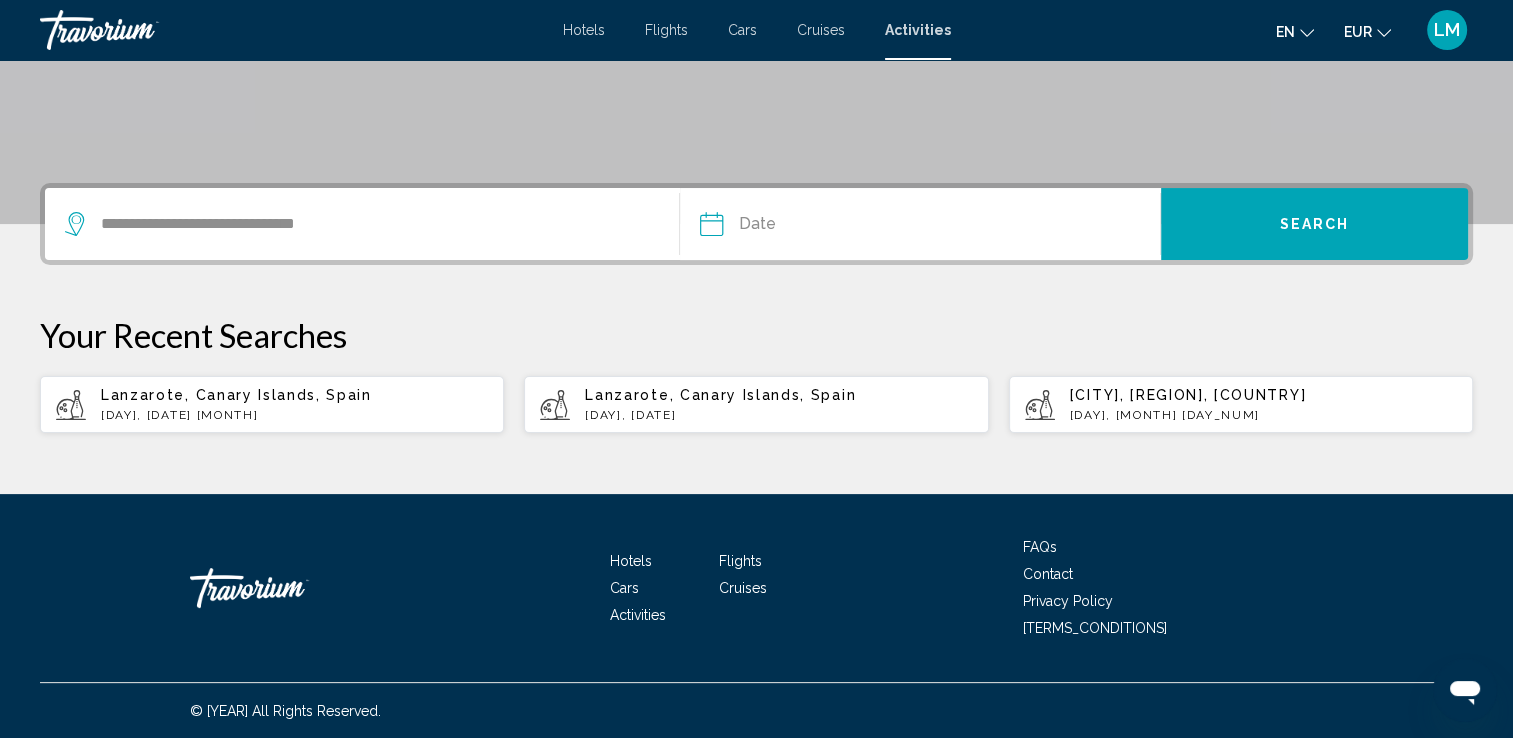 click at bounding box center [814, 227] 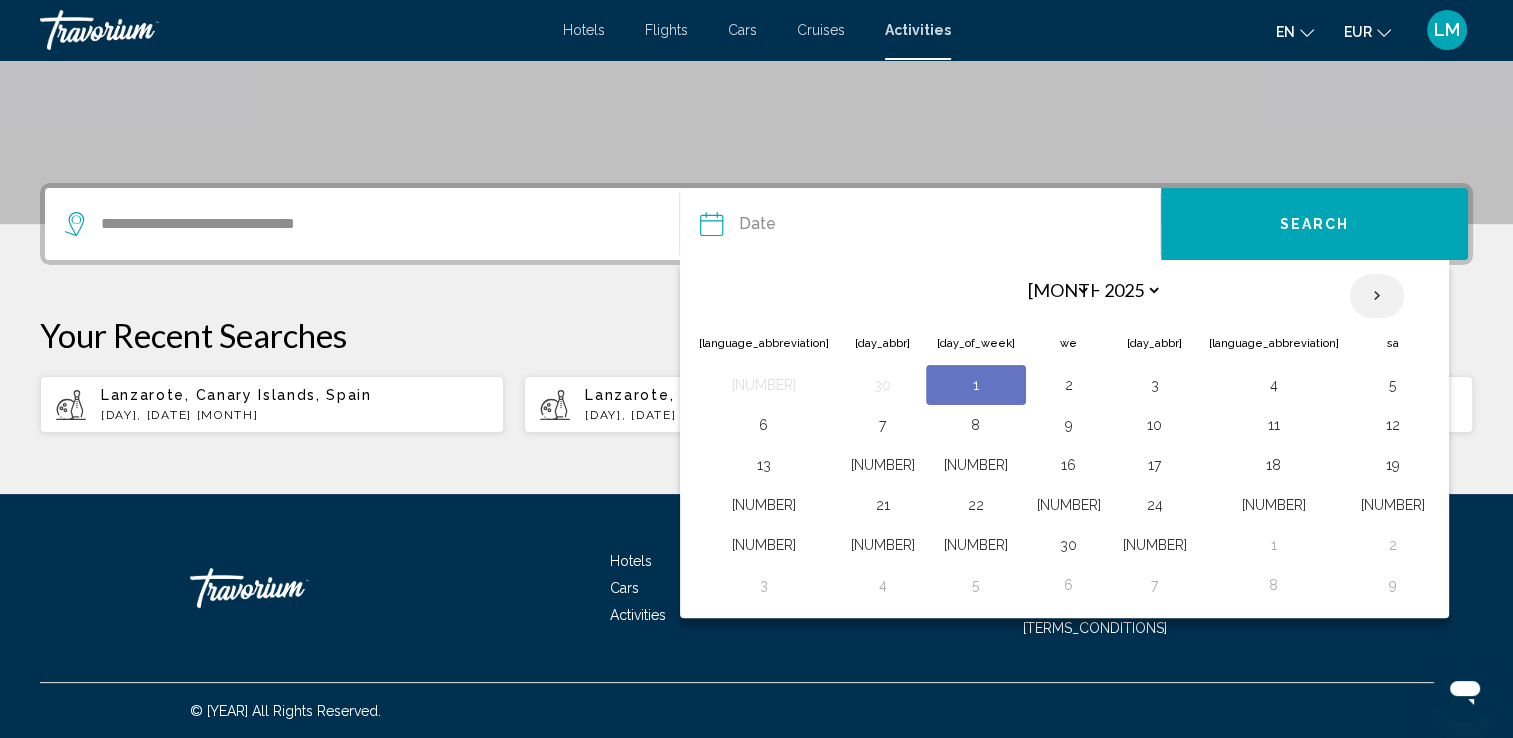 click at bounding box center (1377, 296) 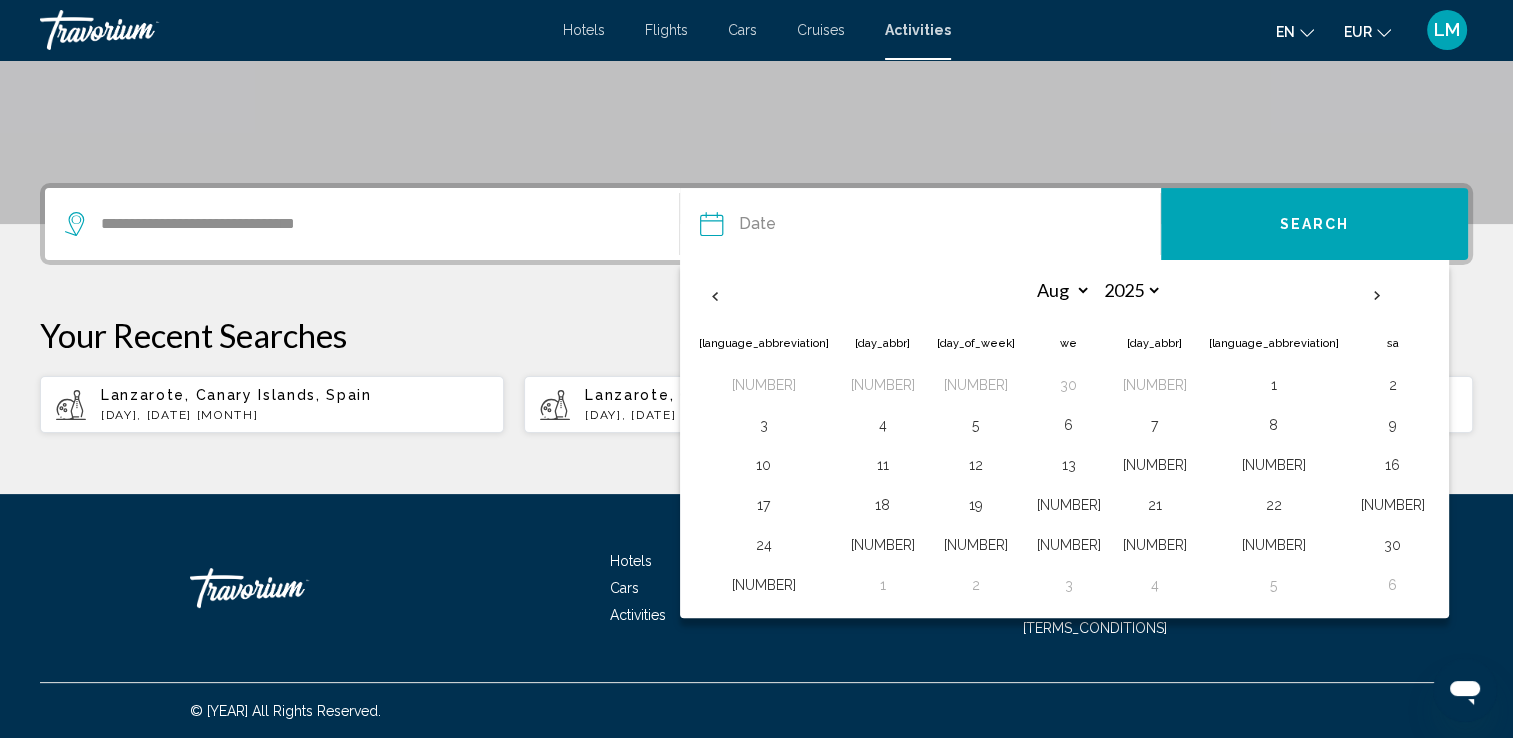 click on "2" at bounding box center (1393, 385) 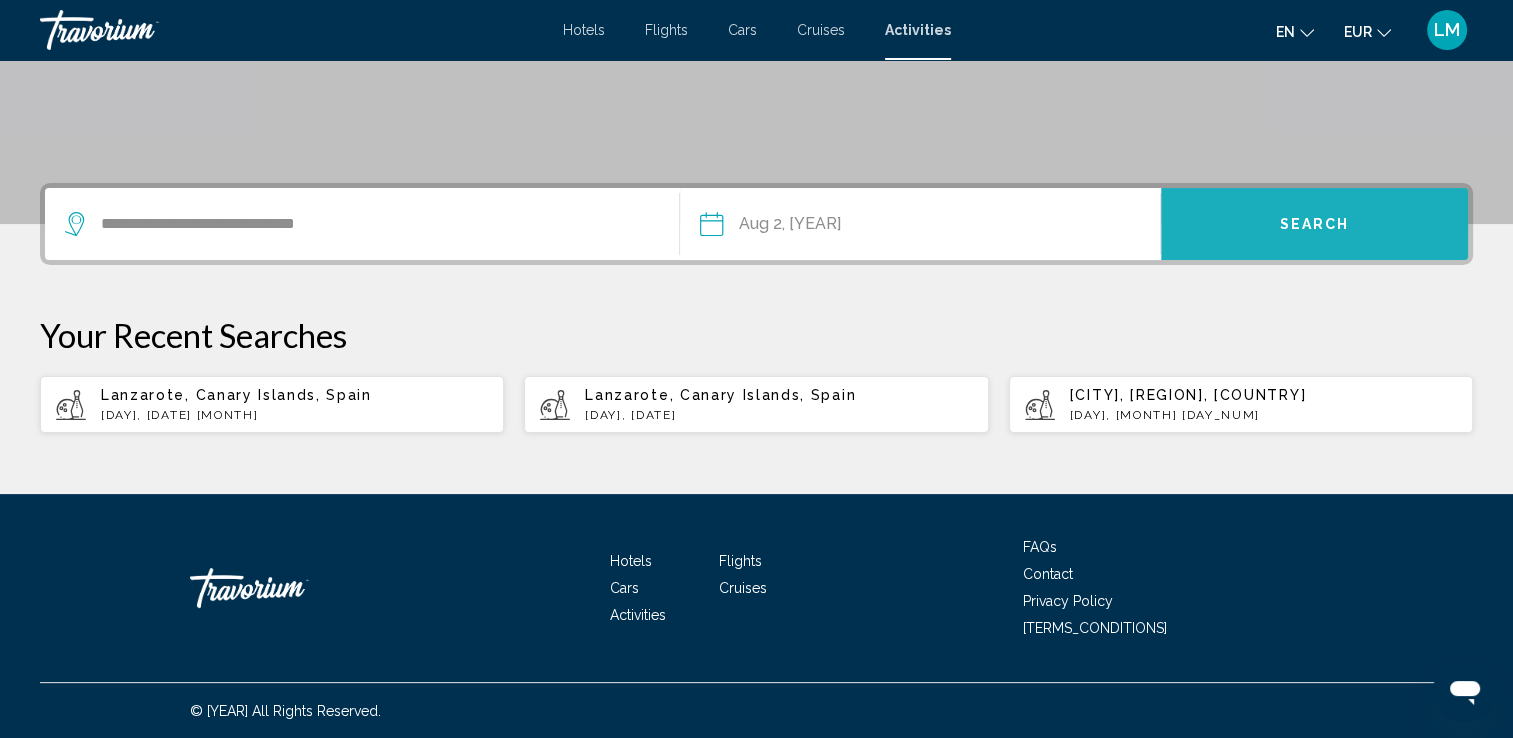 click on "Search" at bounding box center [1314, 224] 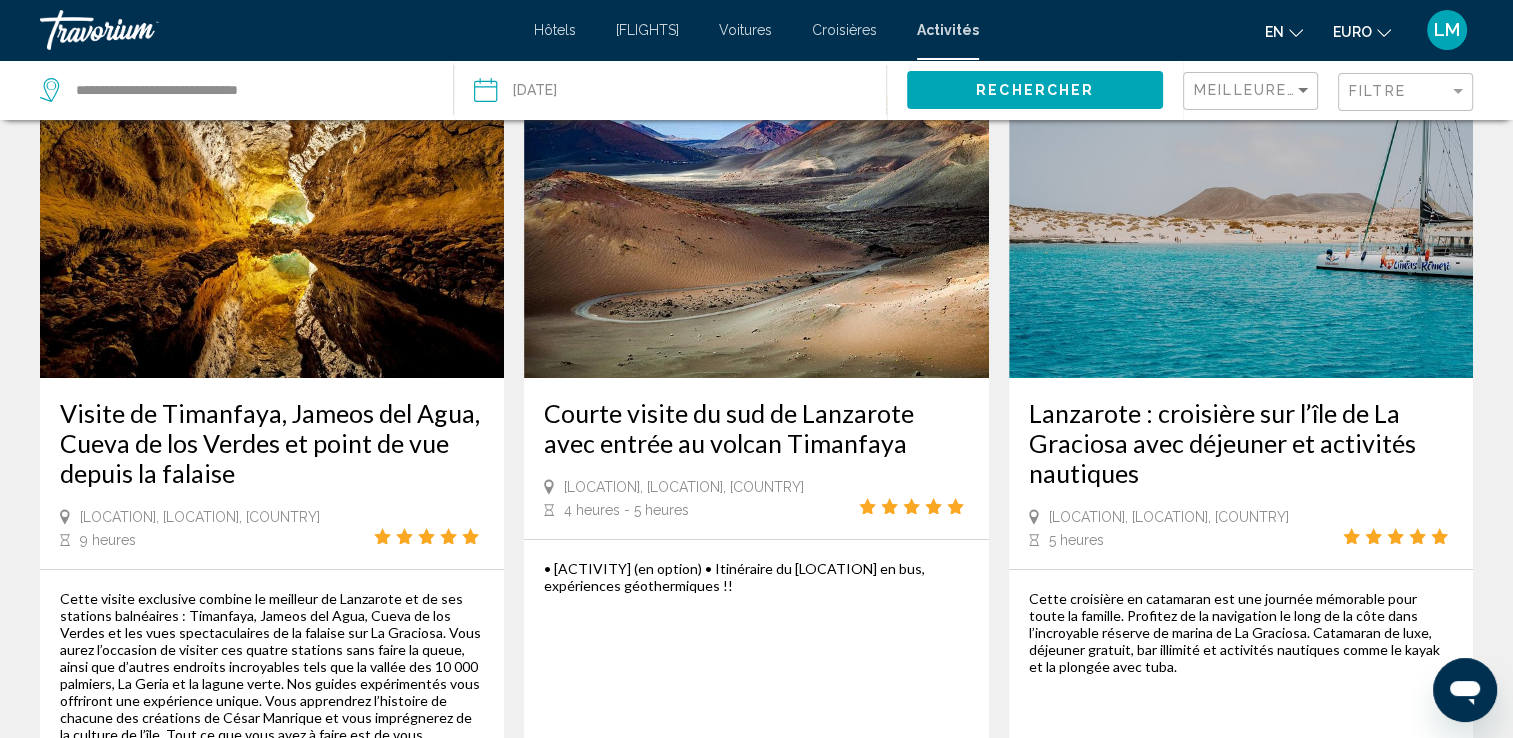 scroll, scrollTop: 100, scrollLeft: 0, axis: vertical 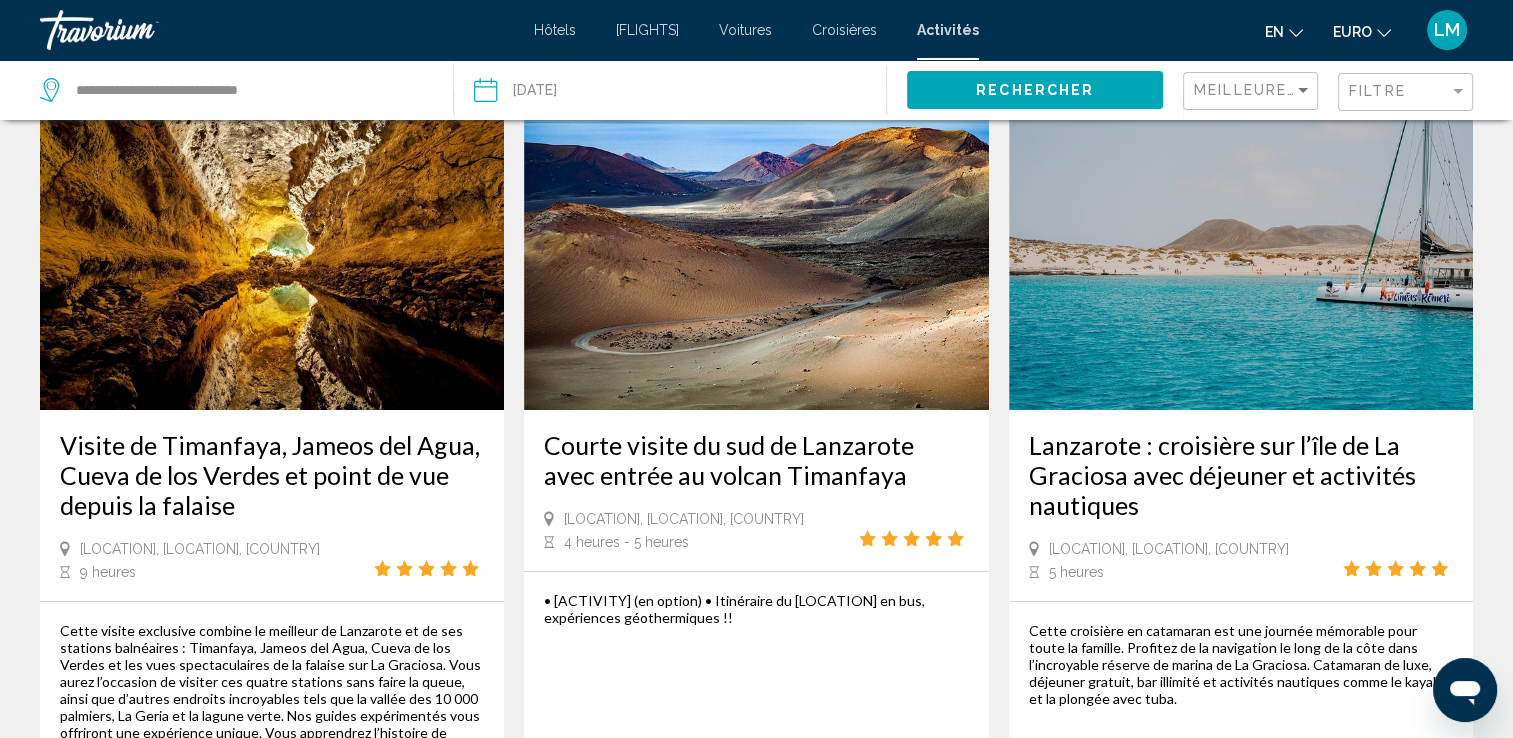 click at bounding box center [756, 250] 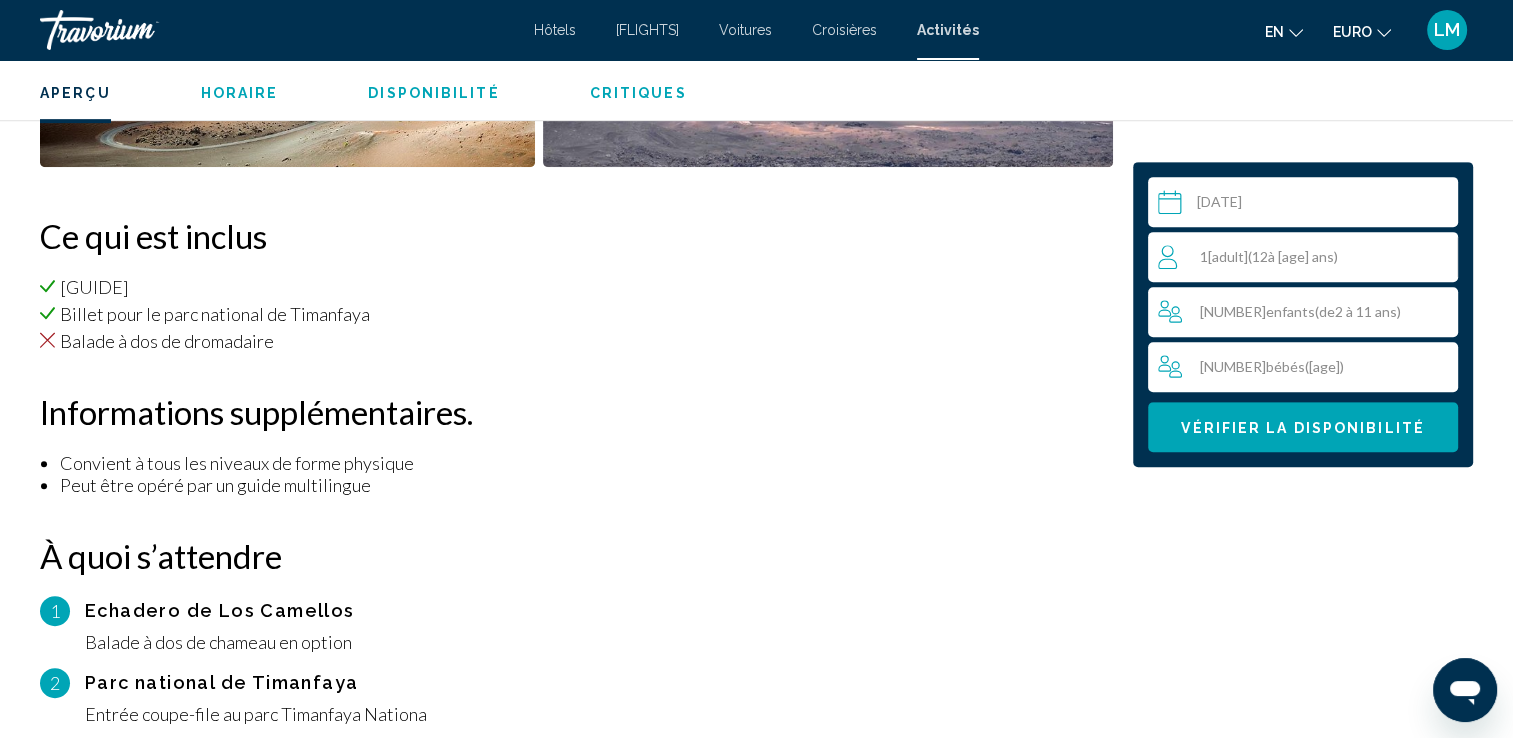 scroll, scrollTop: 240, scrollLeft: 0, axis: vertical 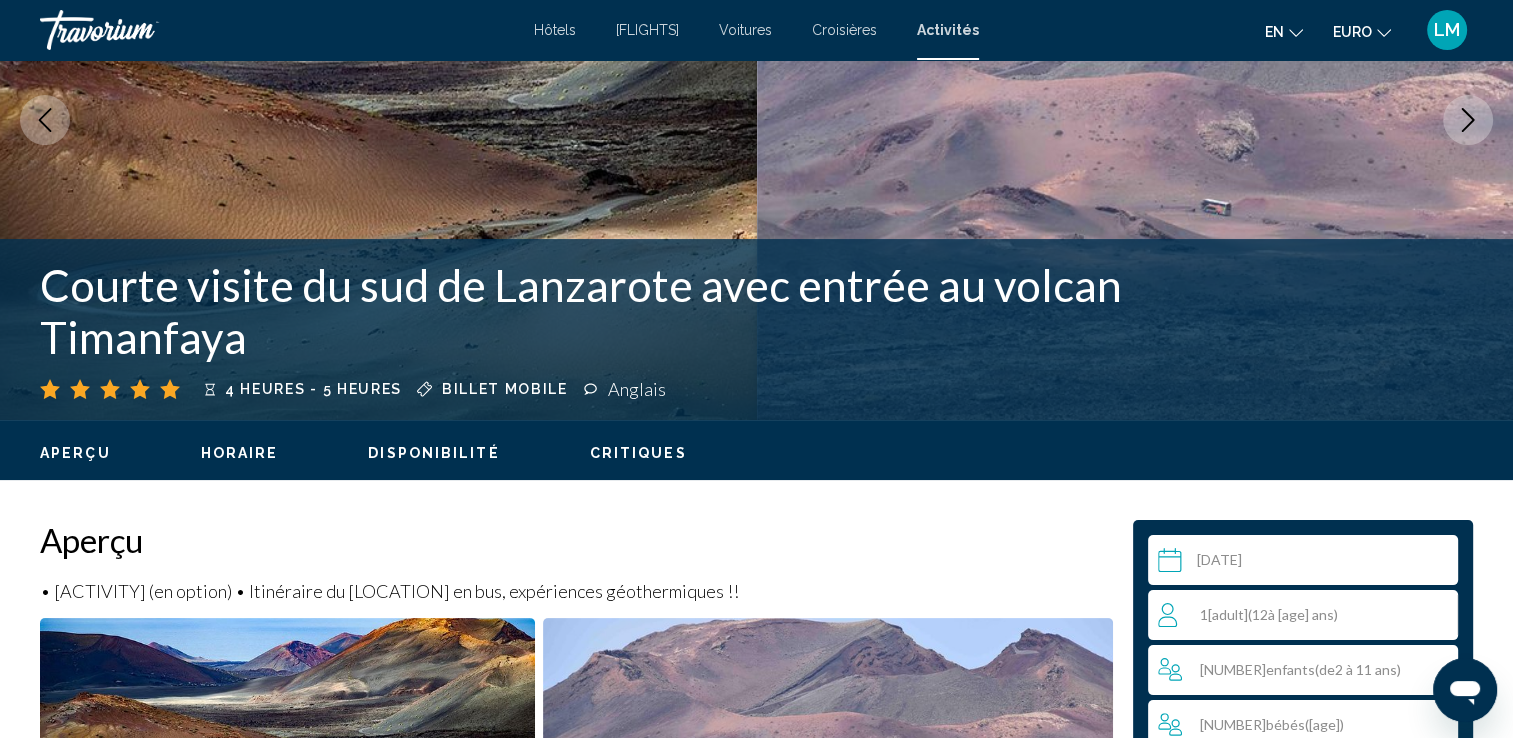 click on "Critiques" at bounding box center (638, 453) 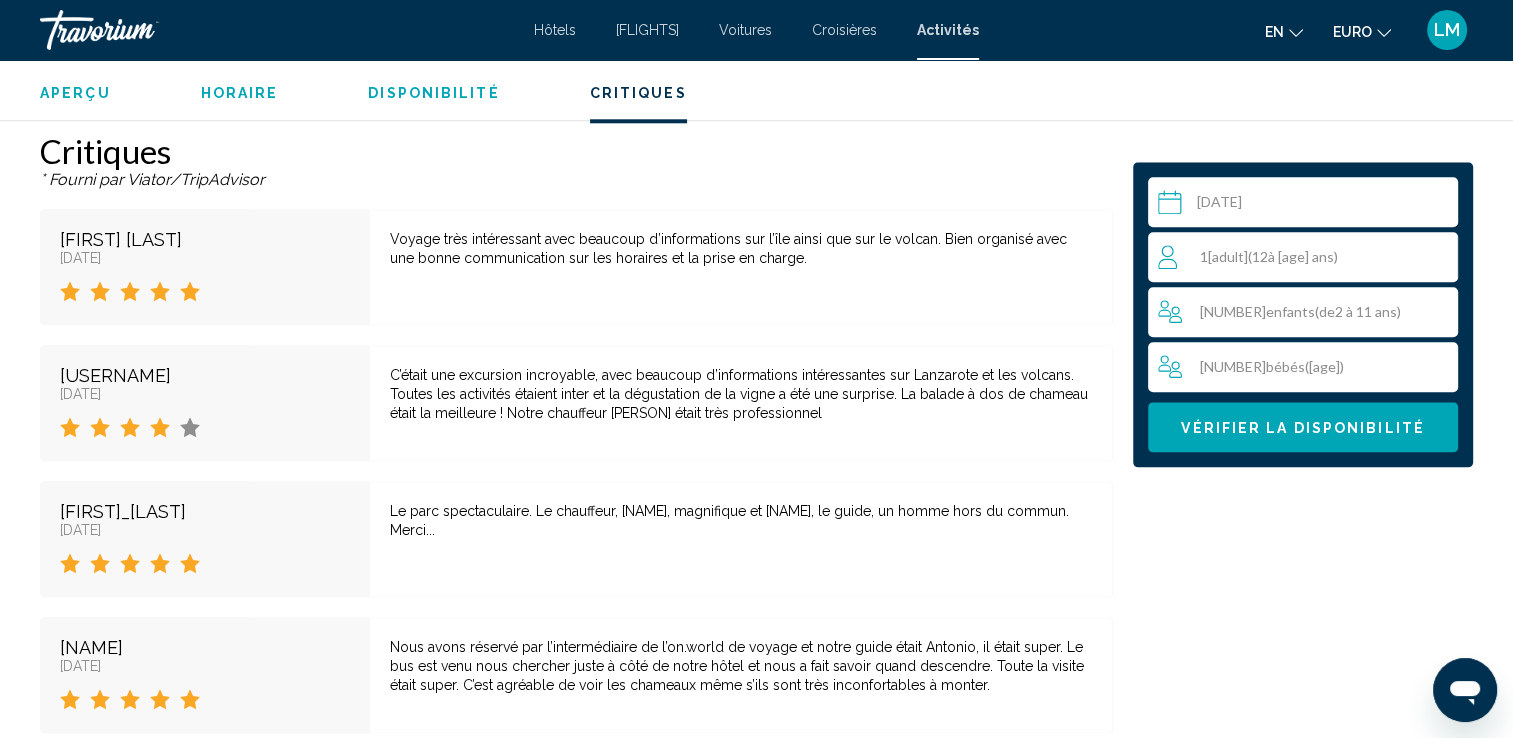 scroll, scrollTop: 2133, scrollLeft: 0, axis: vertical 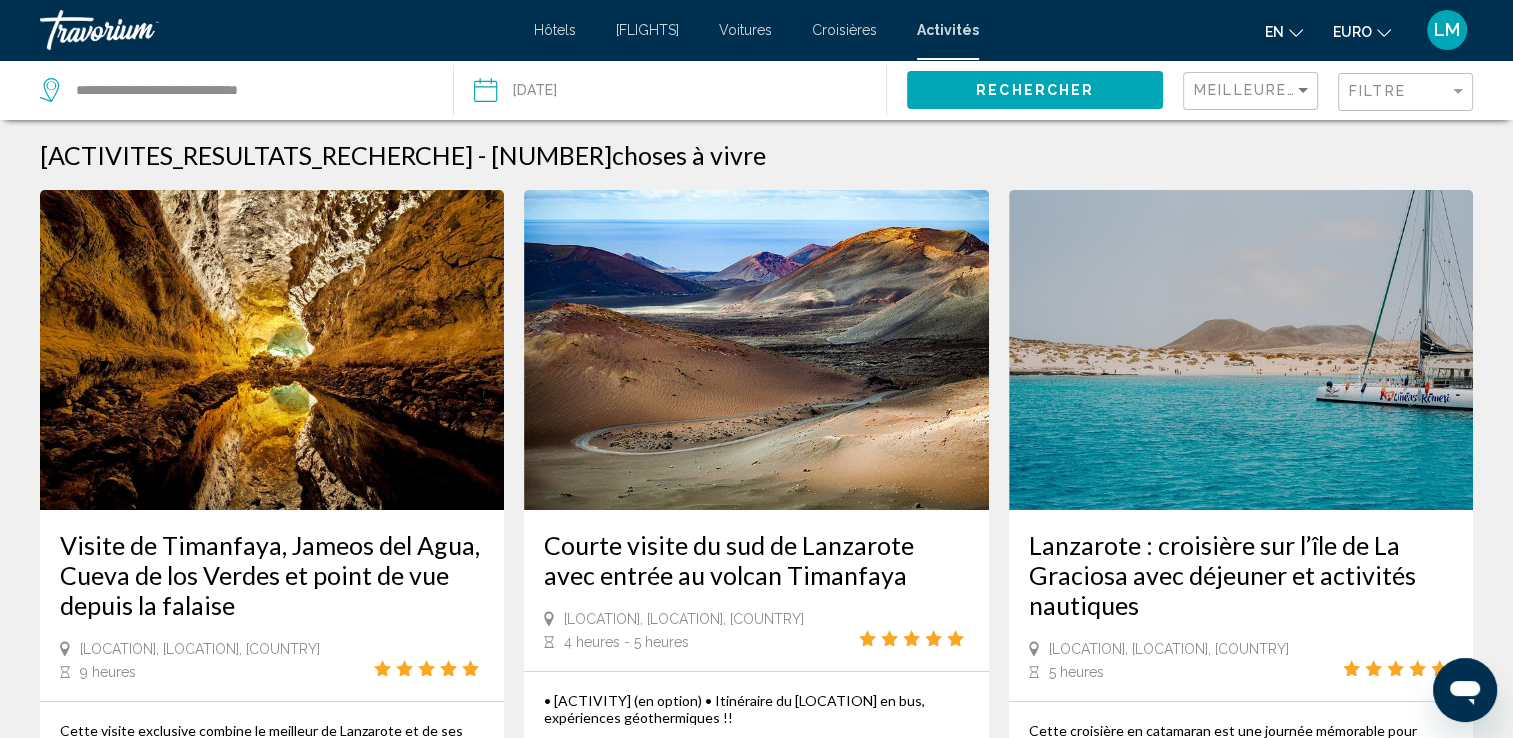 click on "Lanzarote : croisière sur l’île de La Graciosa avec déjeuner et activités nautiques" at bounding box center (1241, 575) 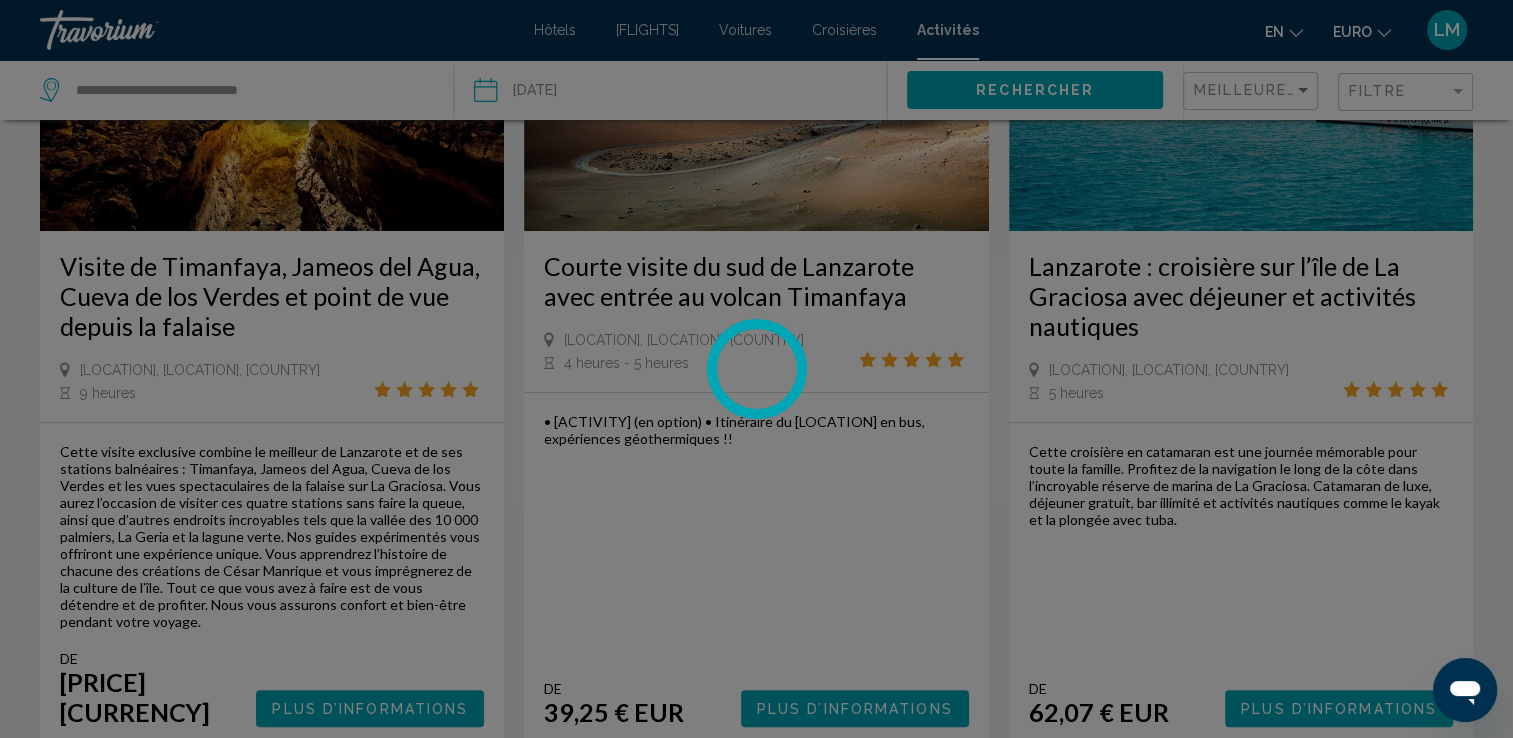 scroll, scrollTop: 400, scrollLeft: 0, axis: vertical 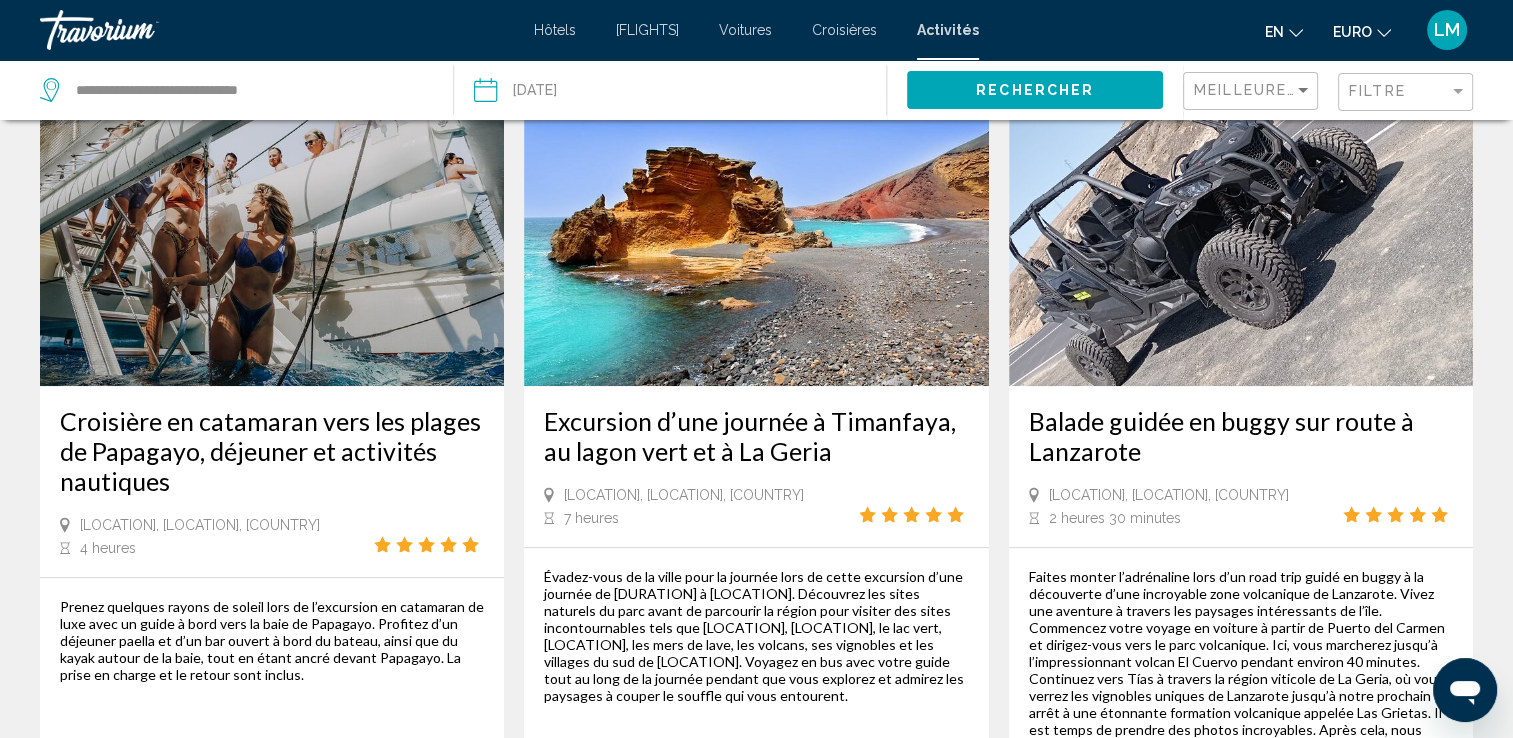 click at bounding box center (1241, 226) 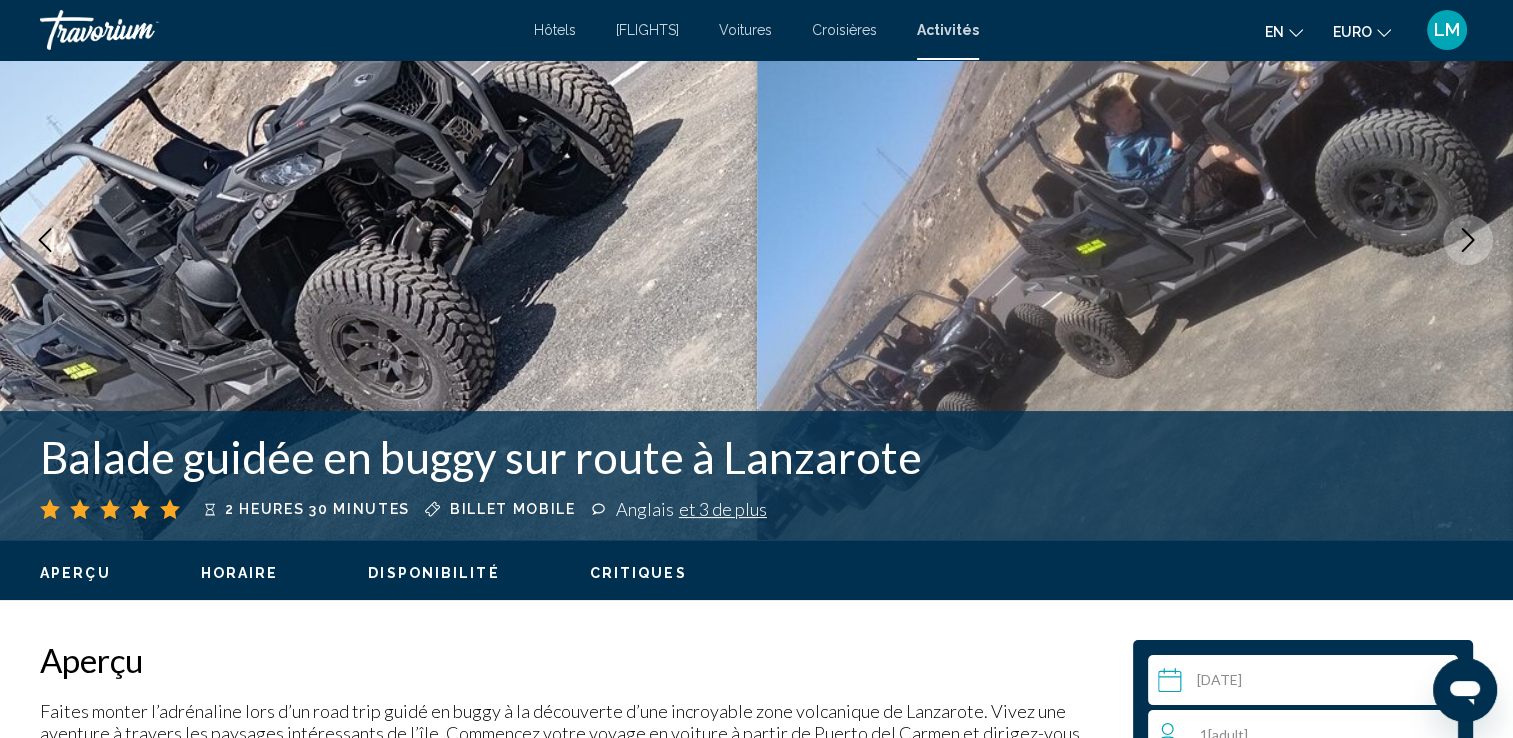scroll, scrollTop: 400, scrollLeft: 0, axis: vertical 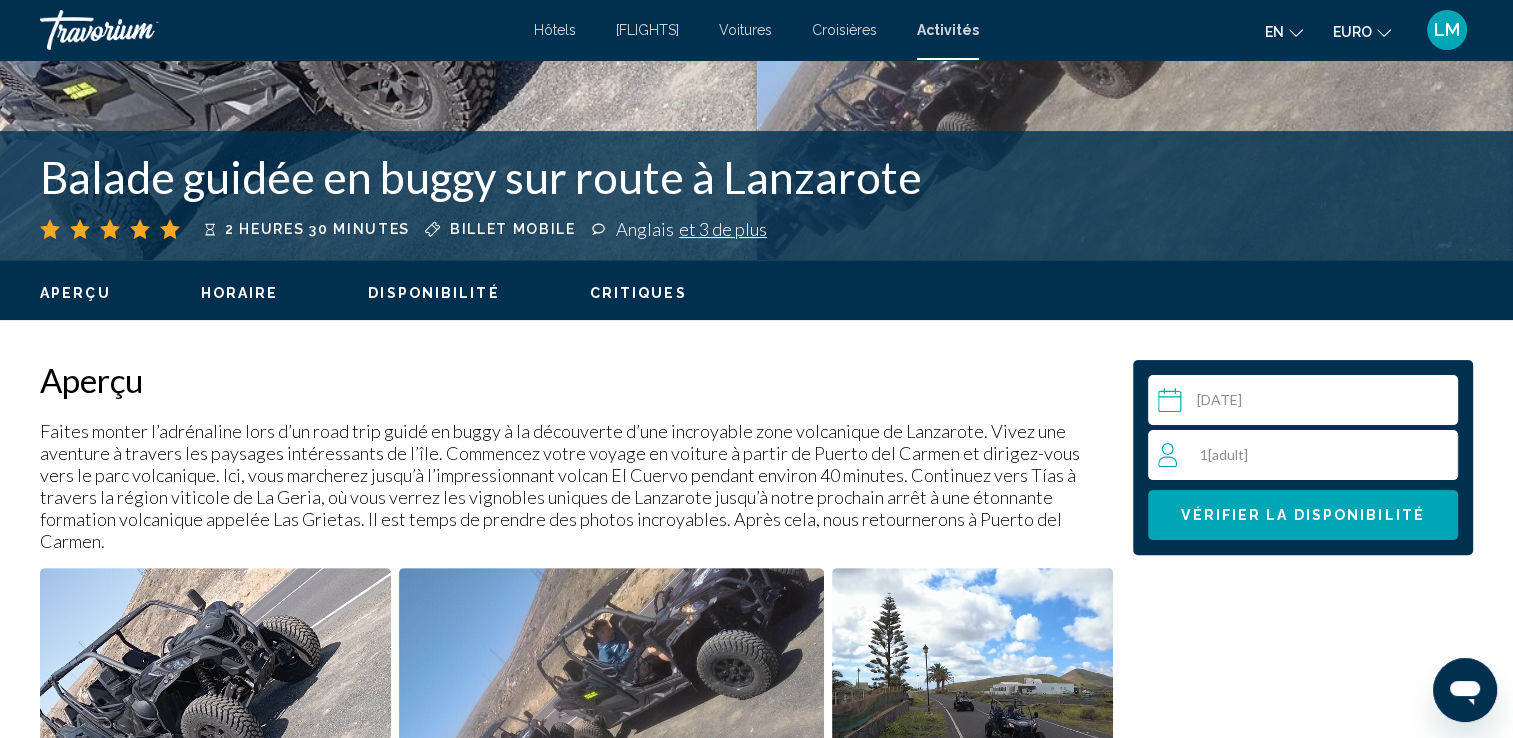 click on "1 Adult Adults" at bounding box center (1308, 455) 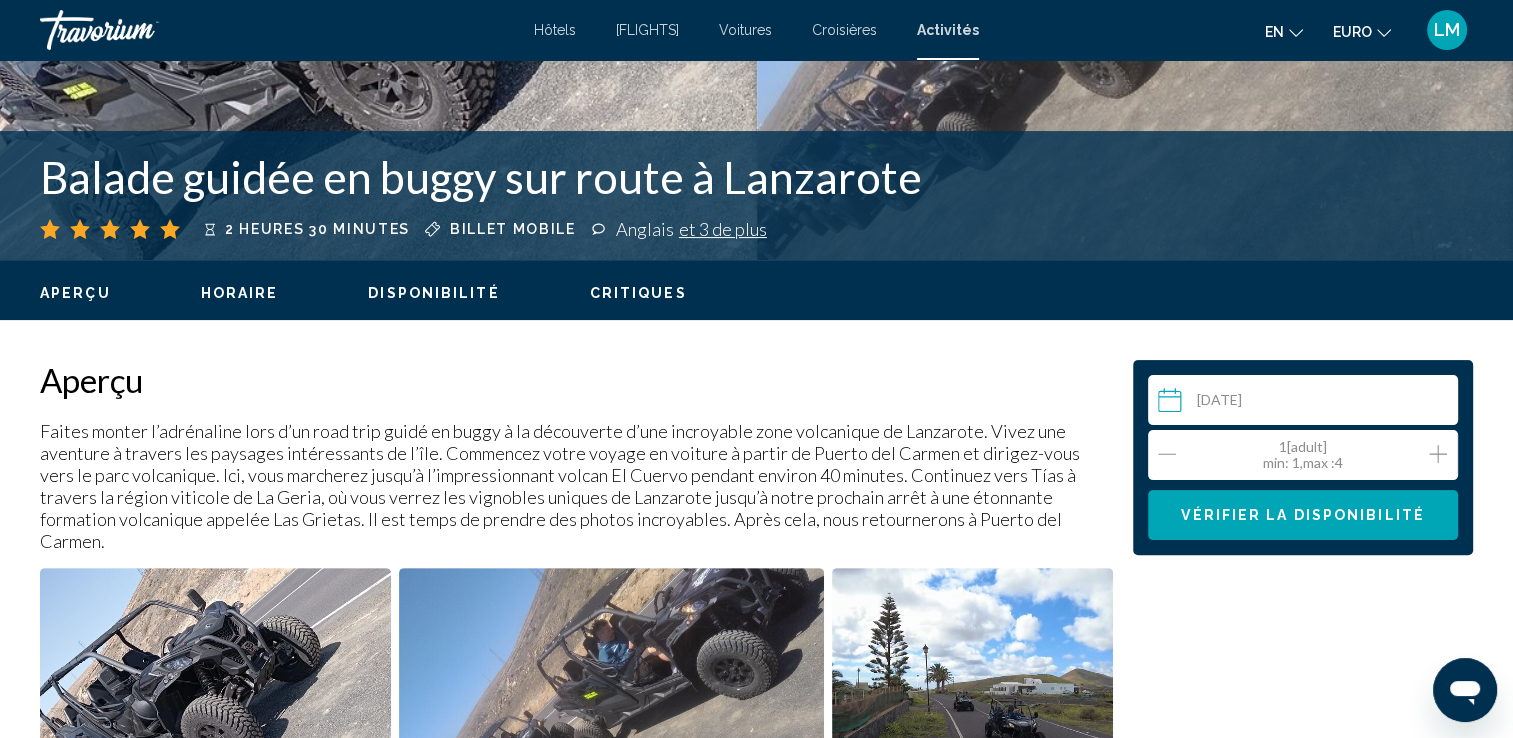 click at bounding box center (1438, 454) 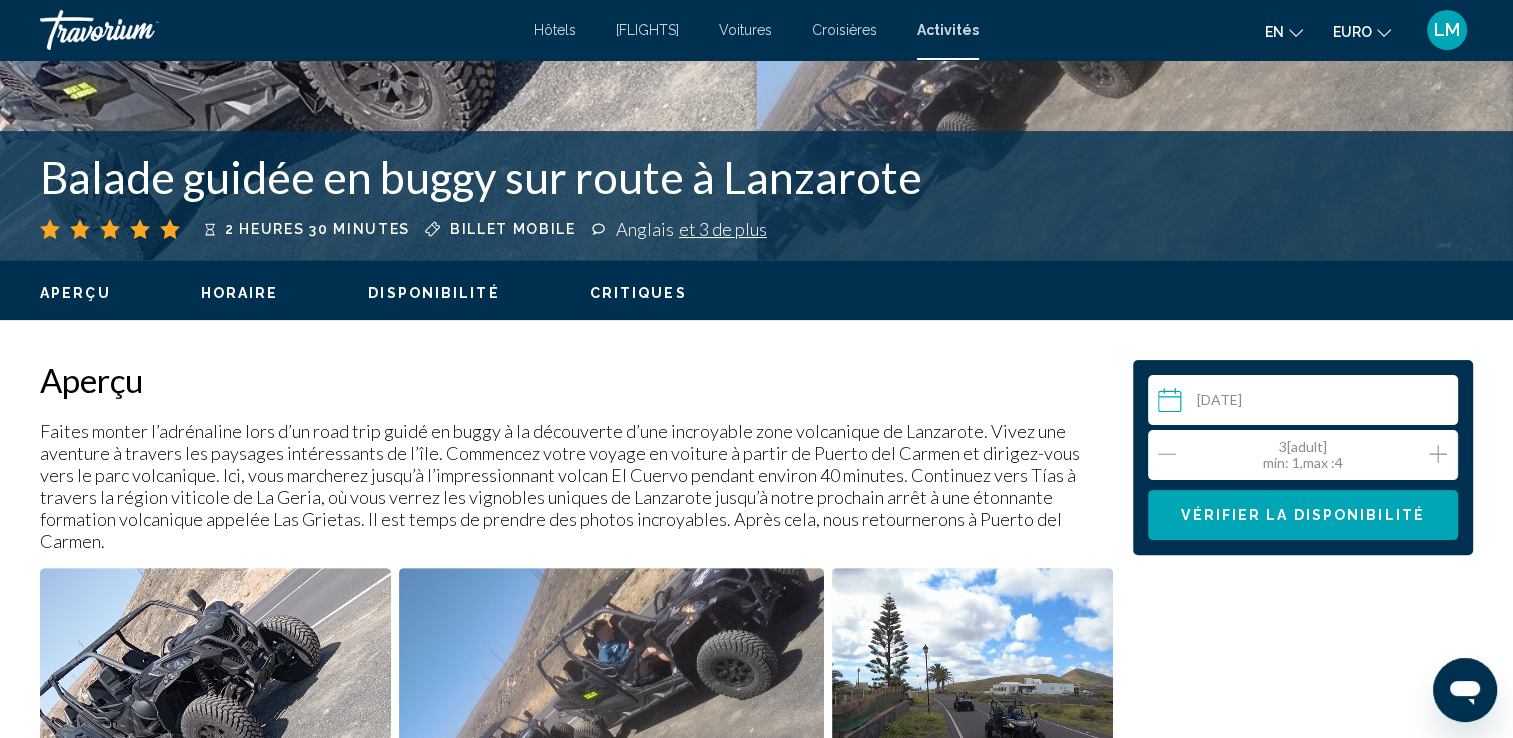 click at bounding box center (1438, 454) 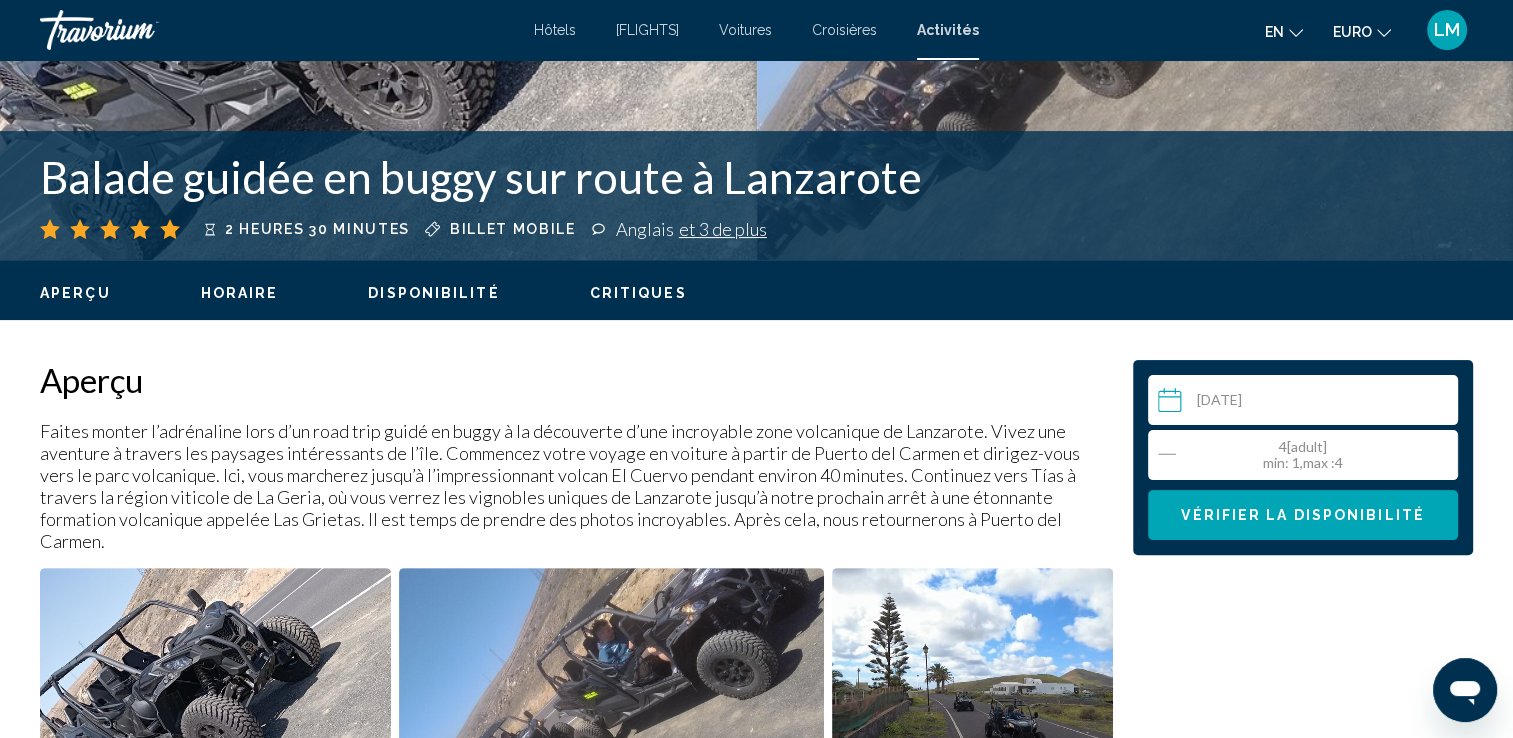 click on "Vérifier la disponibilité" at bounding box center [1303, 515] 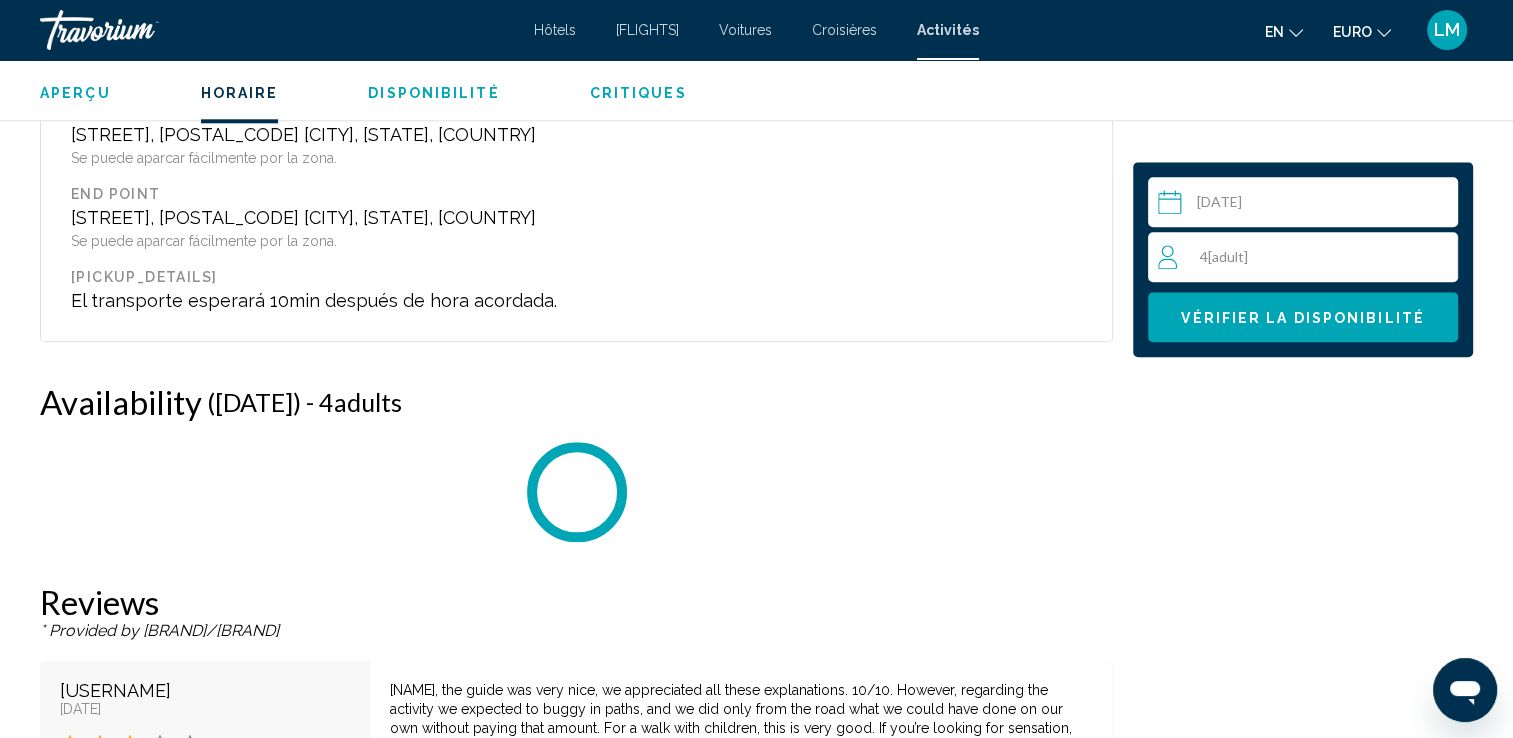 scroll, scrollTop: 2438, scrollLeft: 0, axis: vertical 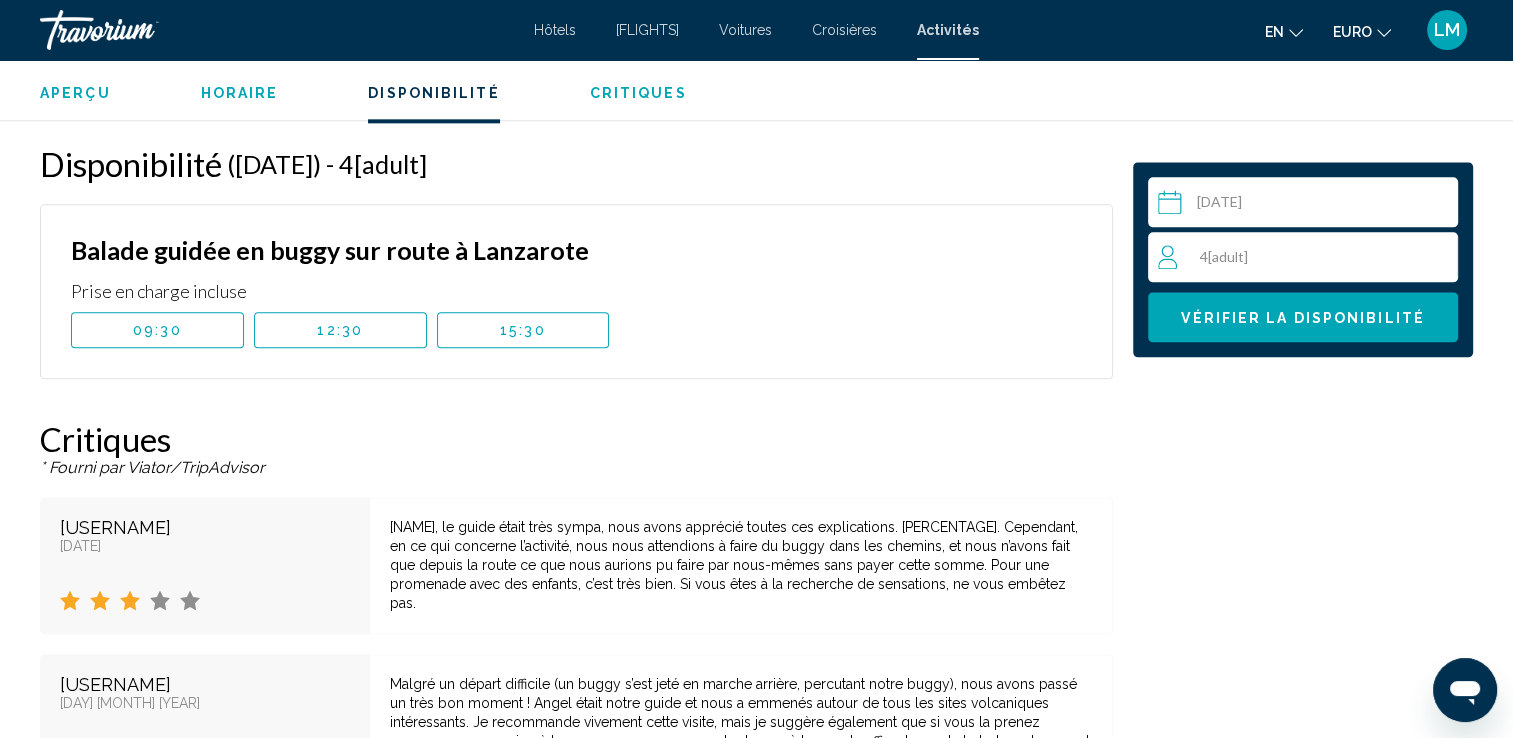 click on "09:30" at bounding box center [157, 330] 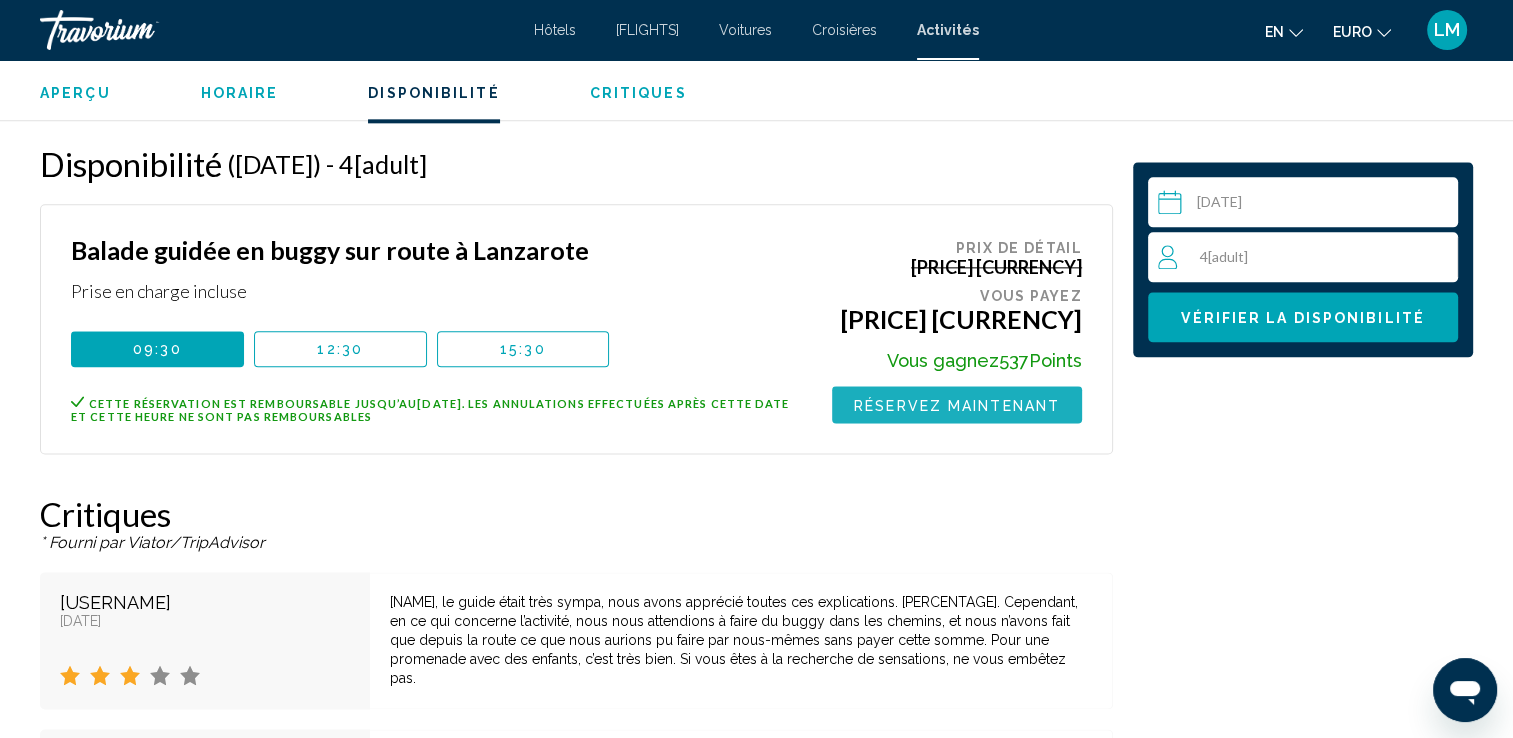 click on "Réservez maintenant" at bounding box center [957, 404] 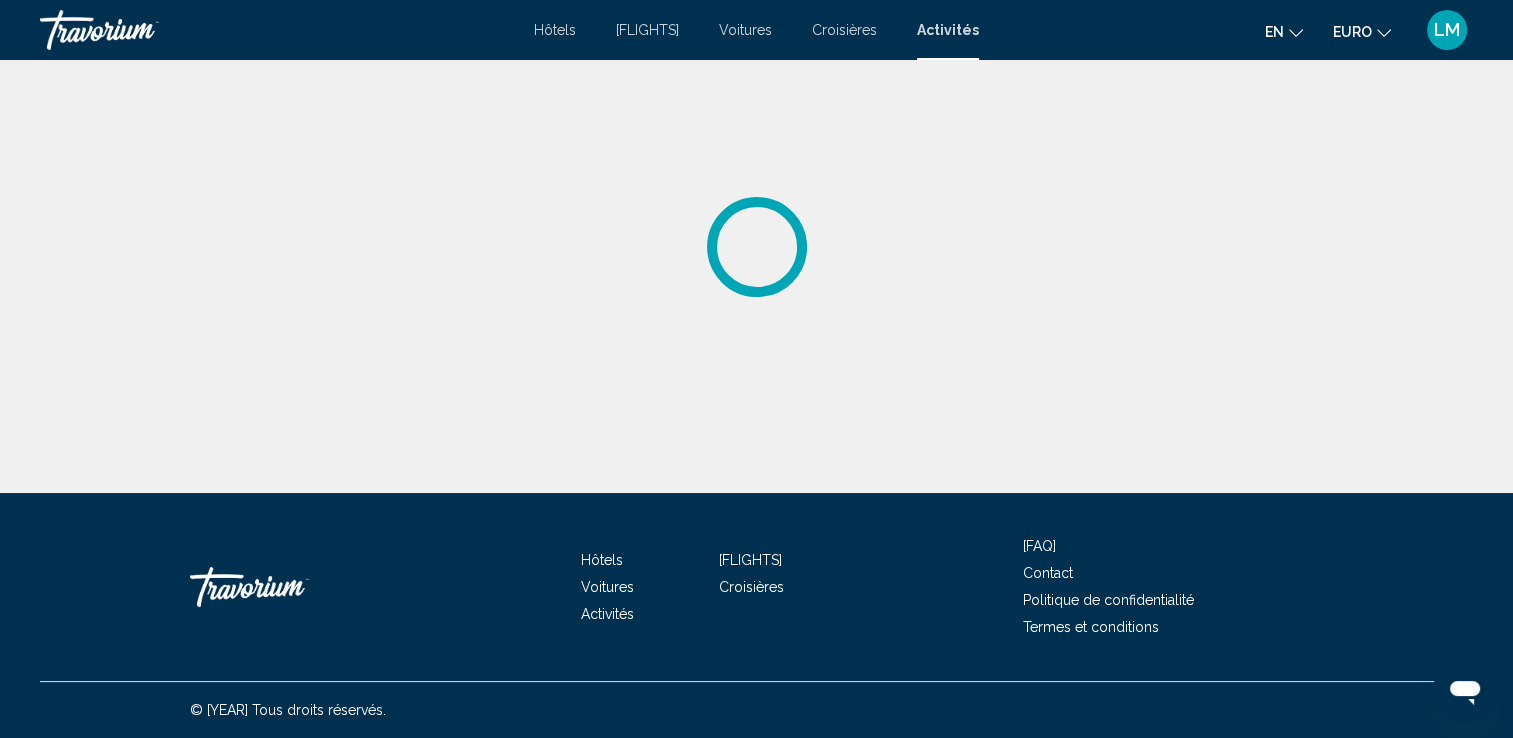 scroll, scrollTop: 0, scrollLeft: 0, axis: both 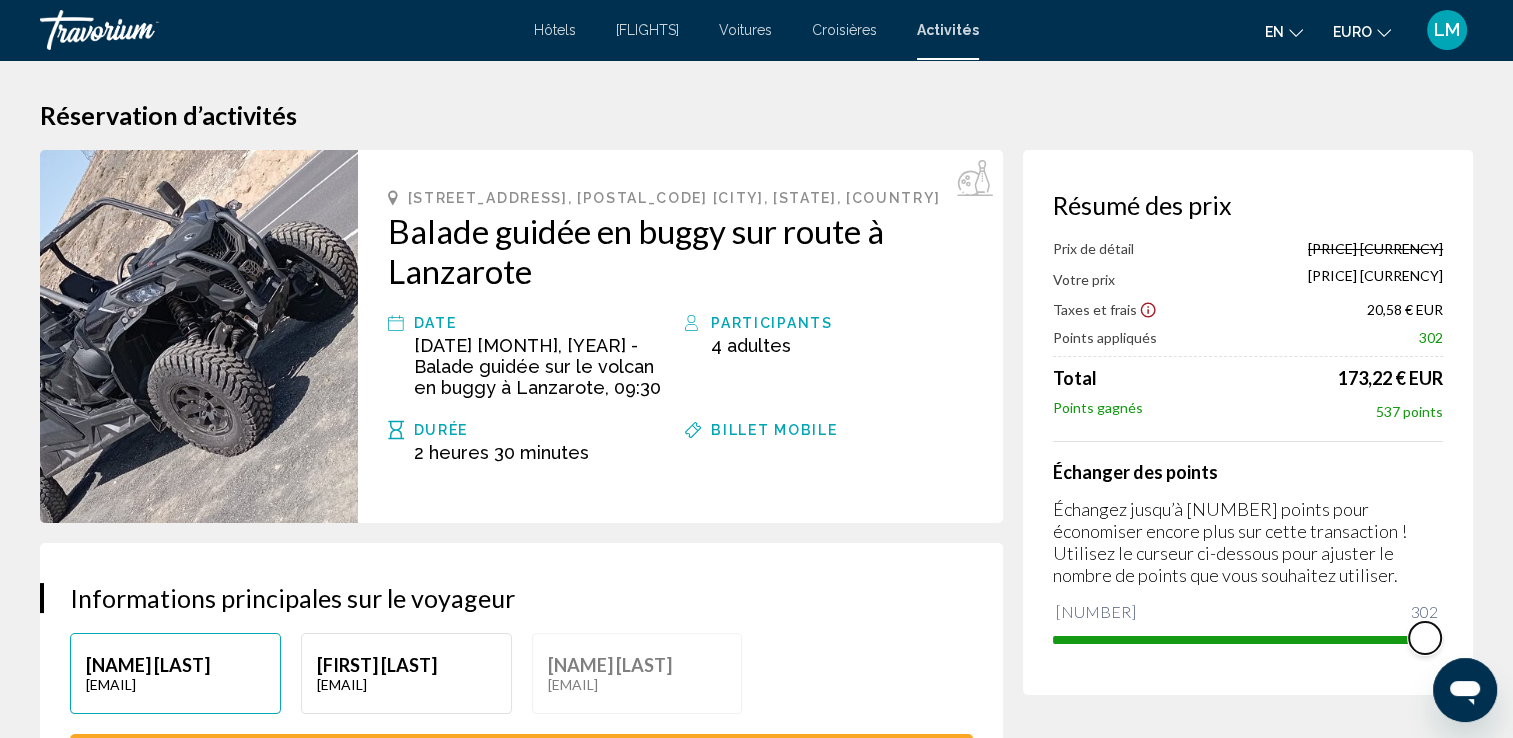 drag, startPoint x: 1070, startPoint y: 606, endPoint x: 1423, endPoint y: 606, distance: 353 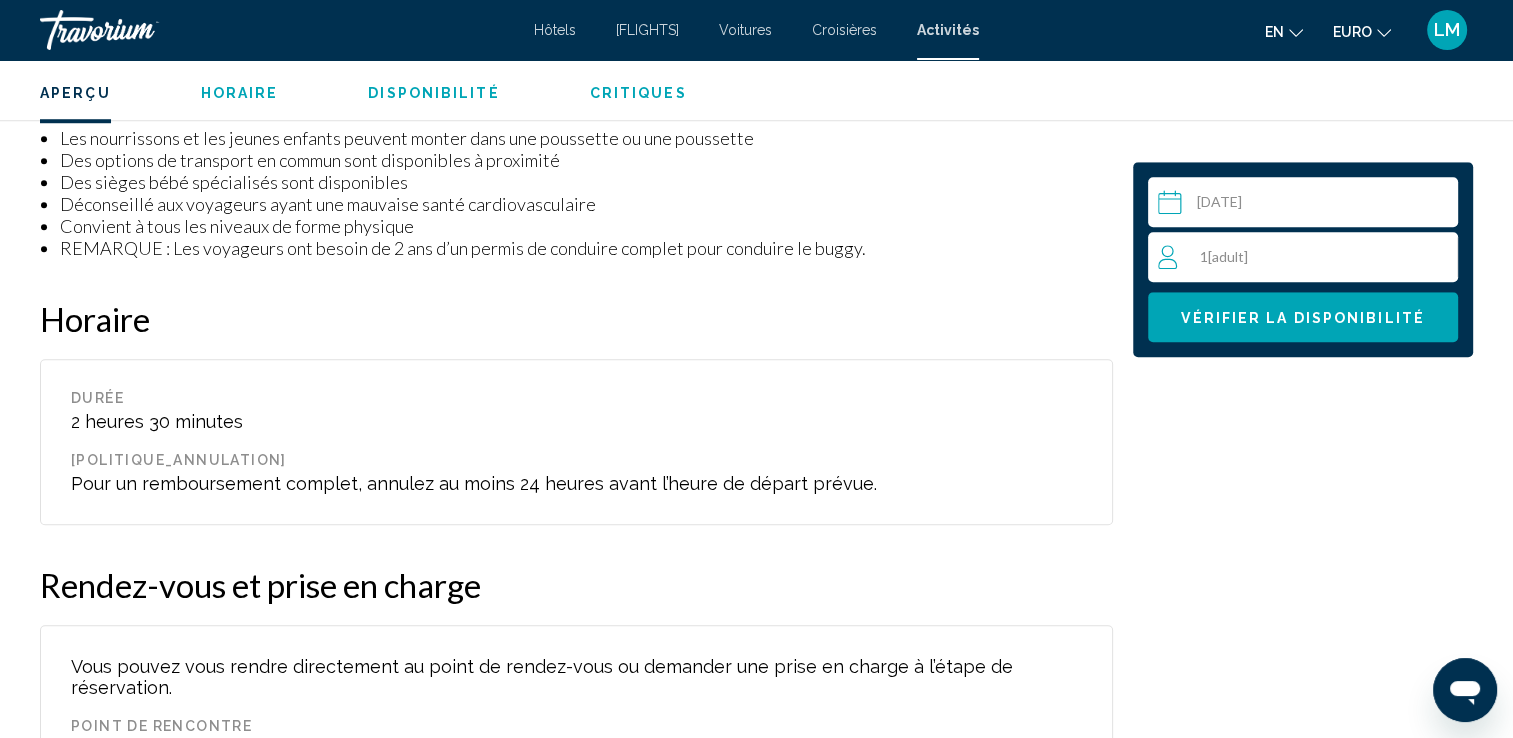 scroll, scrollTop: 1700, scrollLeft: 0, axis: vertical 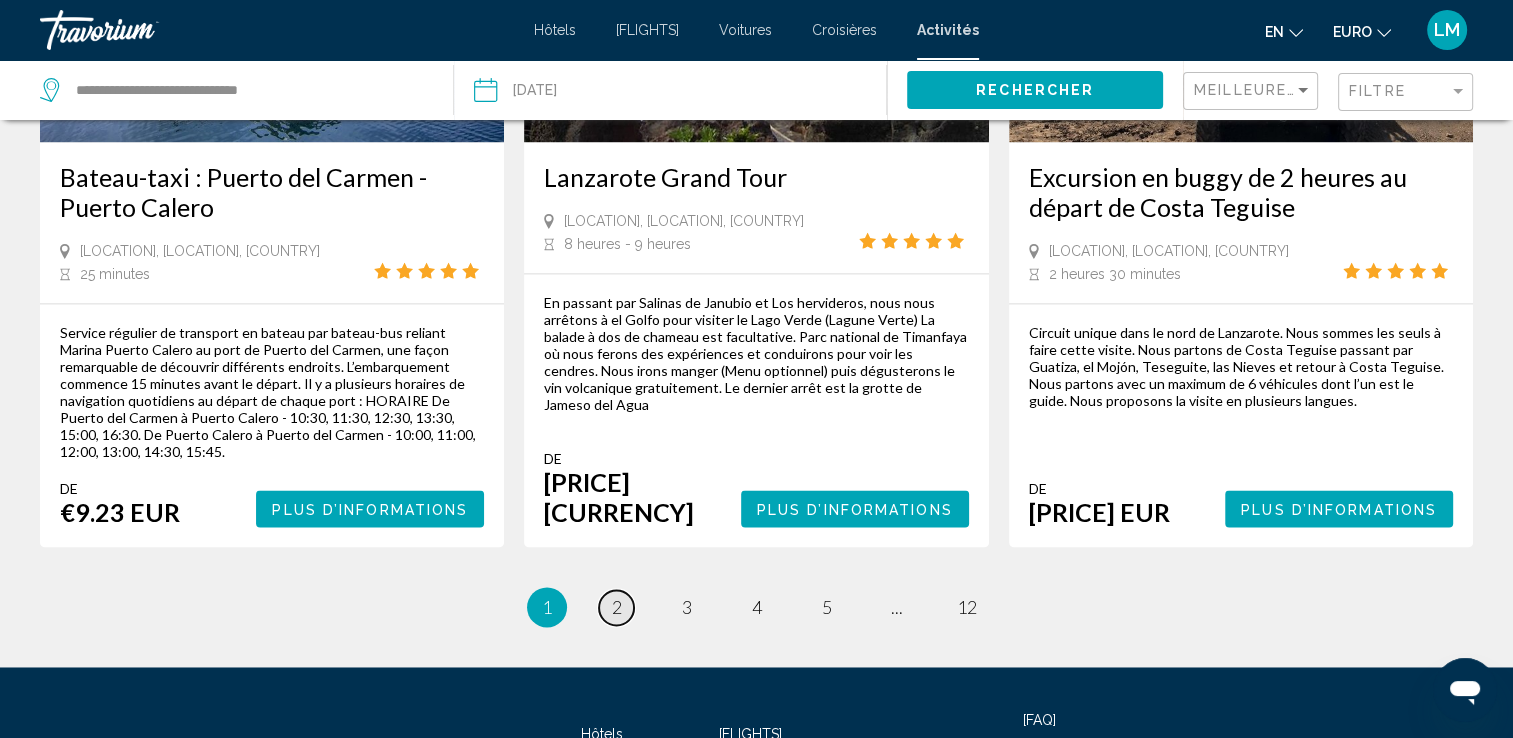 click on "2" at bounding box center (617, 607) 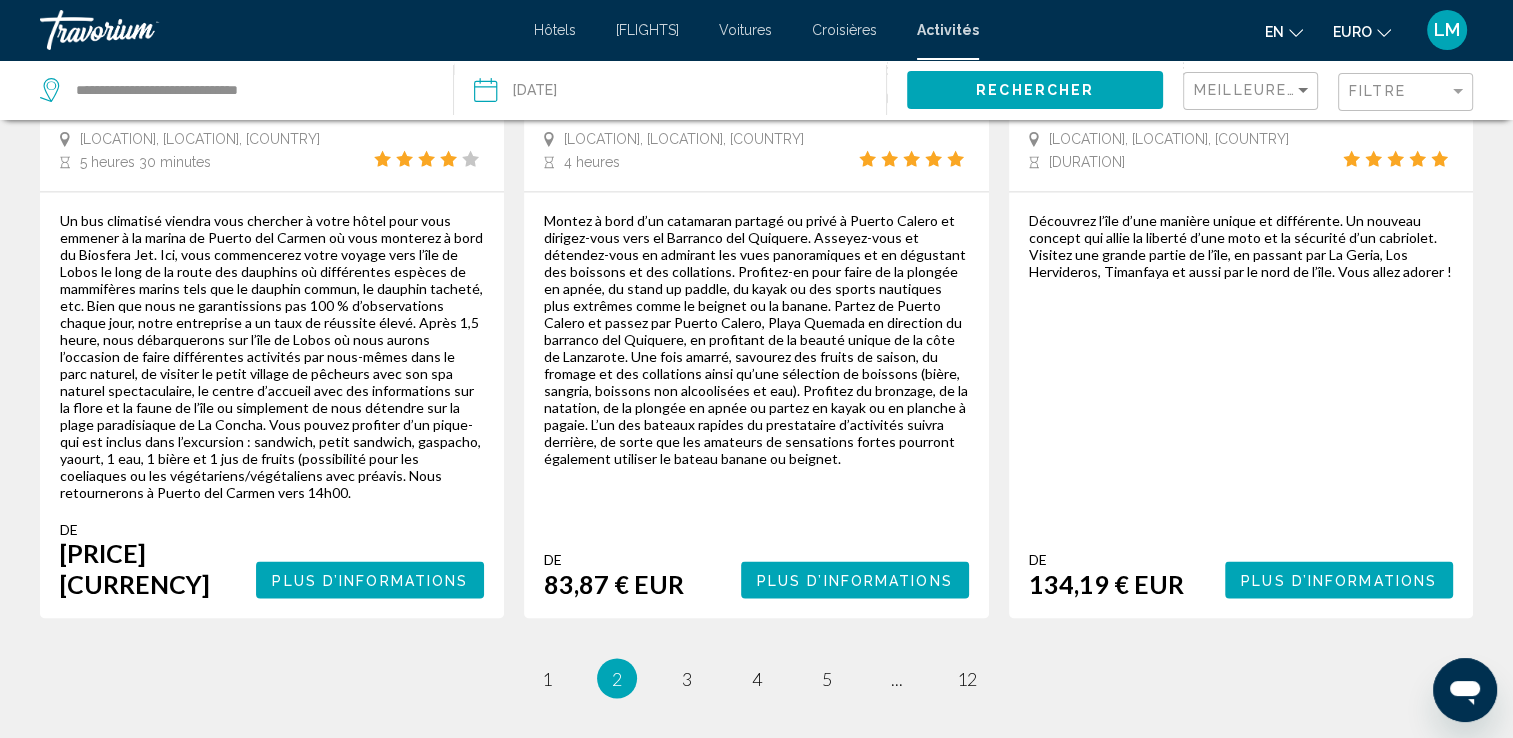 scroll, scrollTop: 3380, scrollLeft: 0, axis: vertical 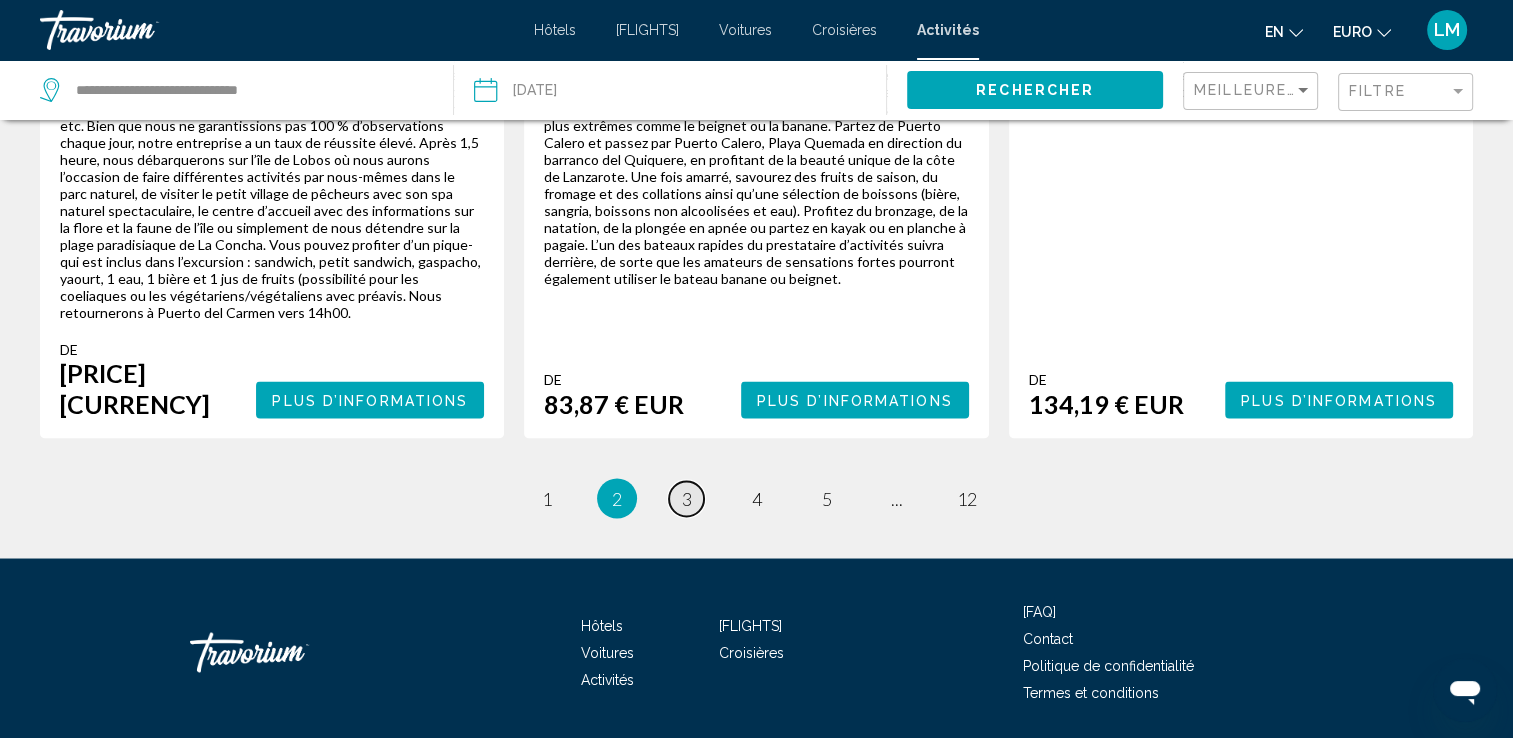 click on "3" at bounding box center (547, 498) 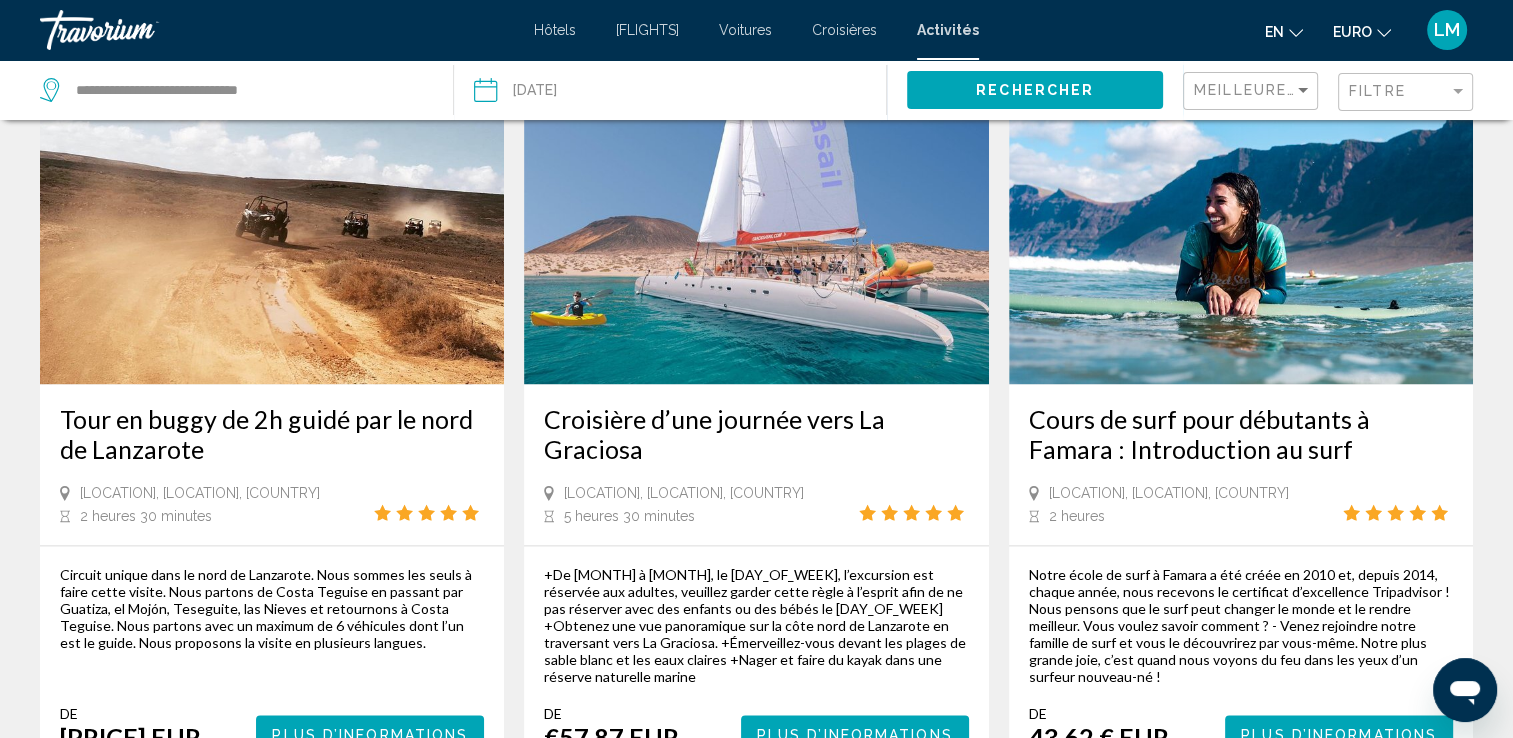 scroll, scrollTop: 3100, scrollLeft: 0, axis: vertical 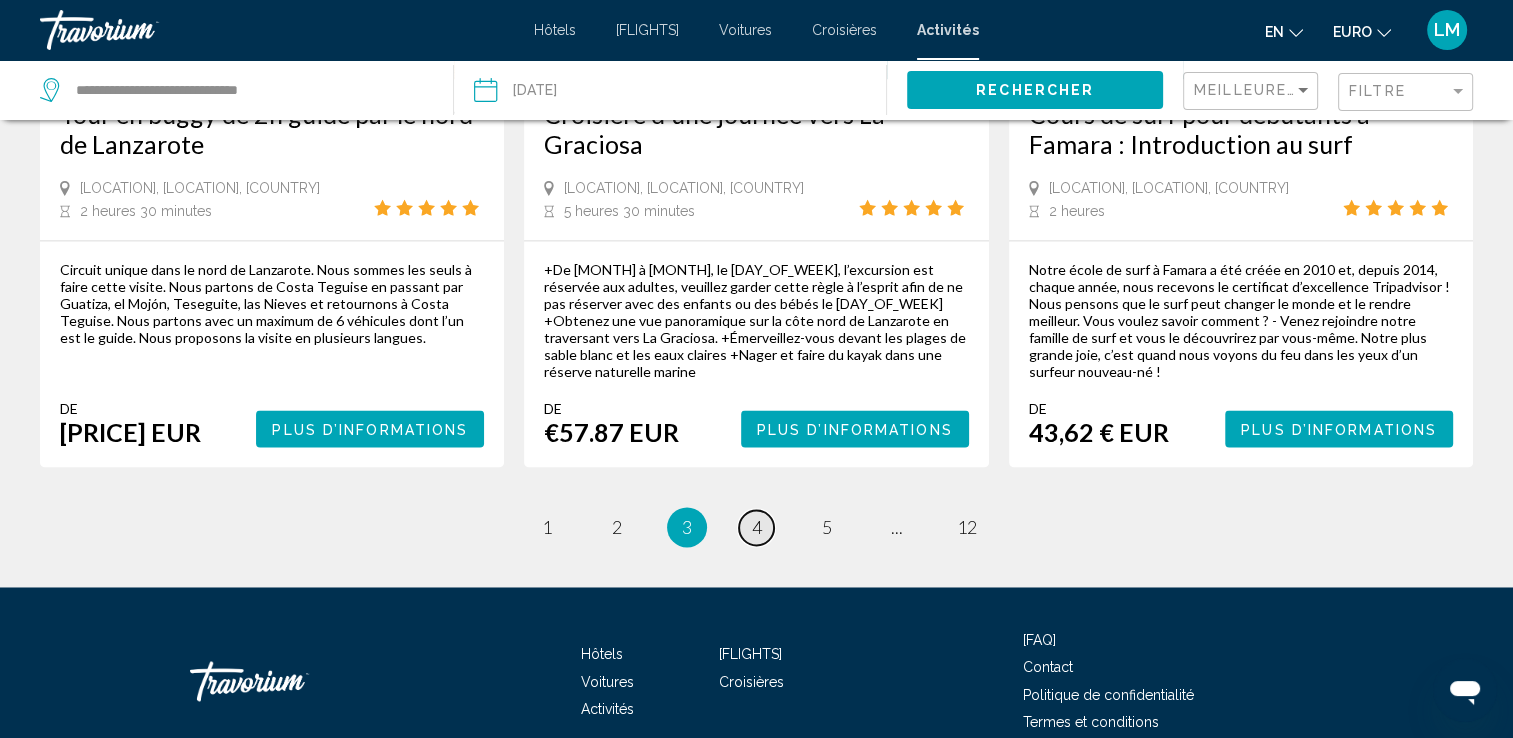 click on "4" at bounding box center (547, 527) 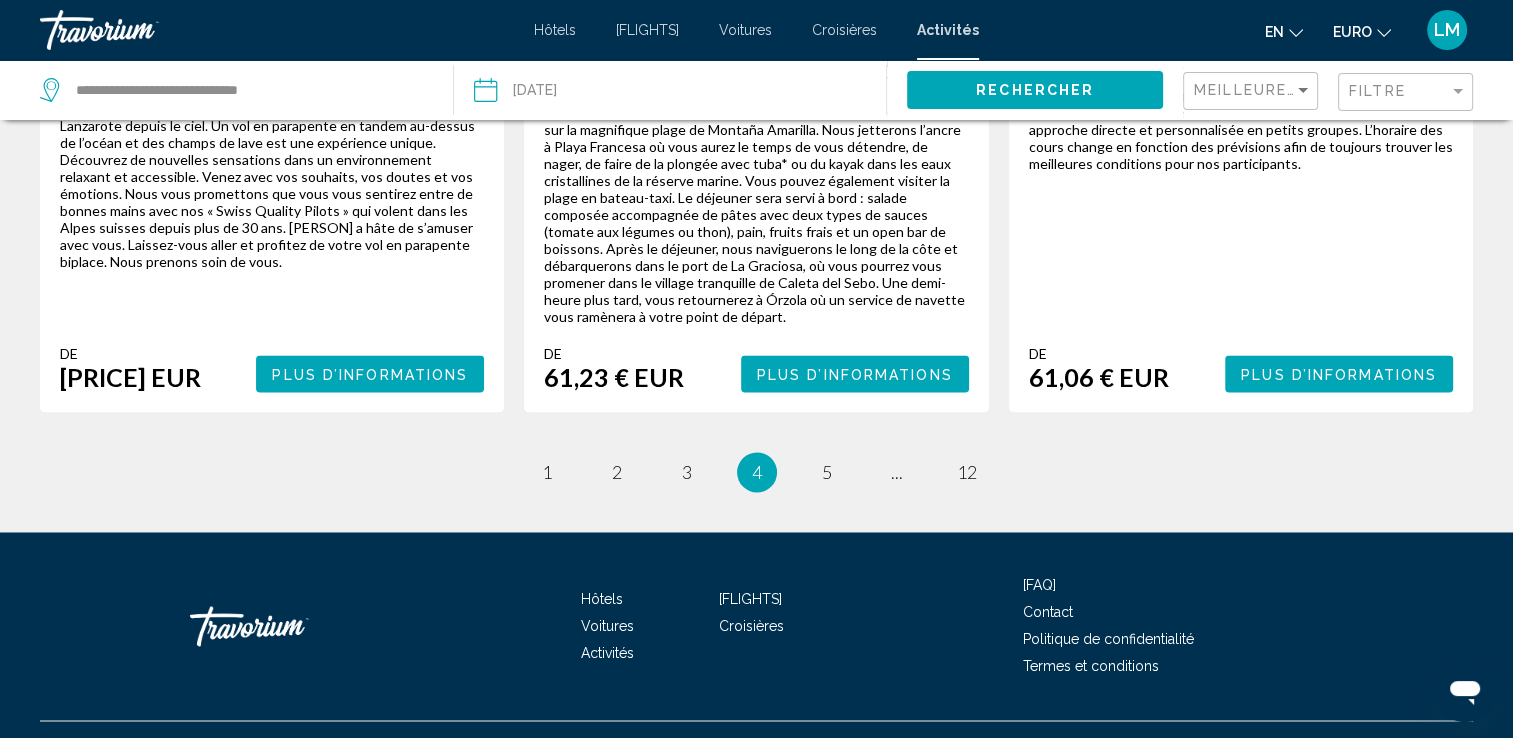 scroll, scrollTop: 3100, scrollLeft: 0, axis: vertical 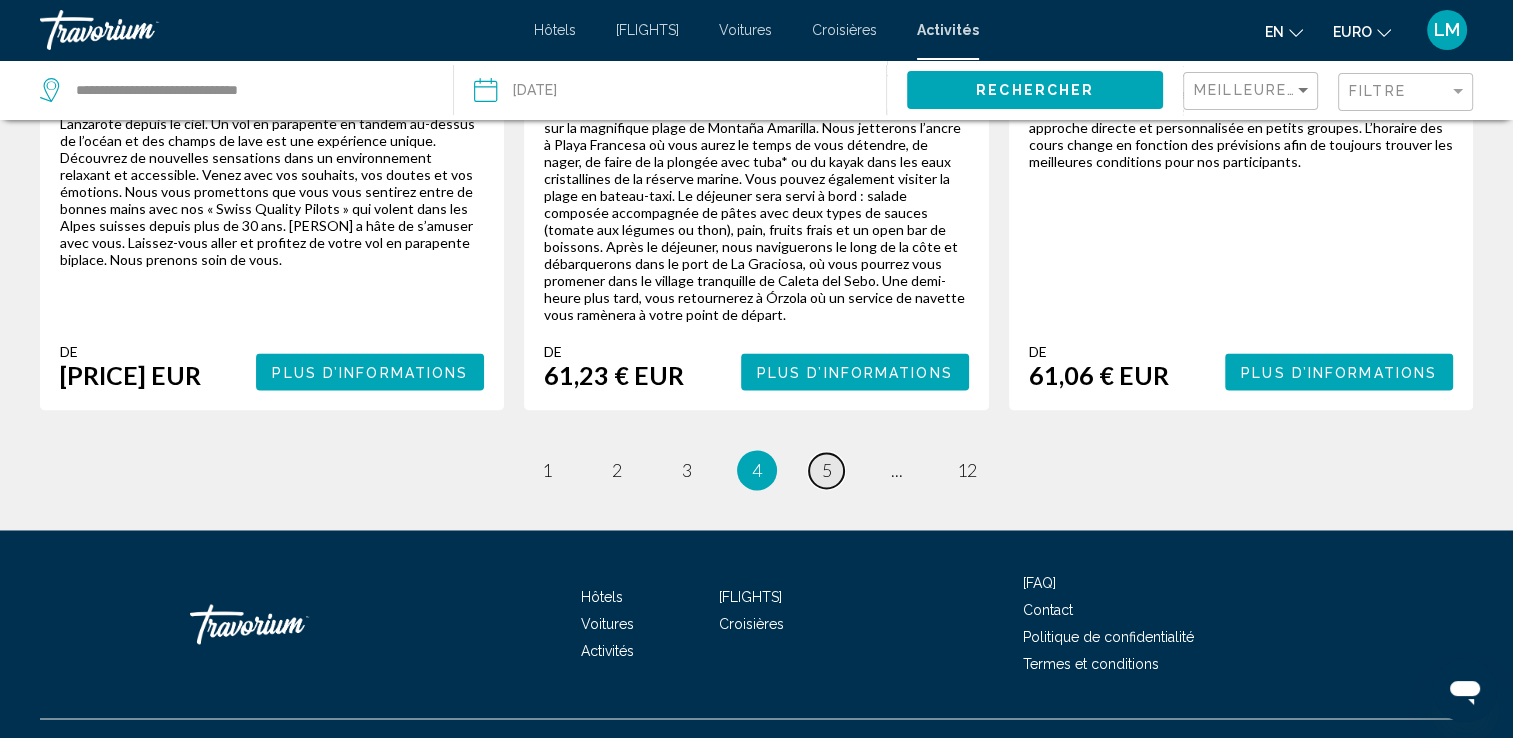 click on "5" at bounding box center (547, 470) 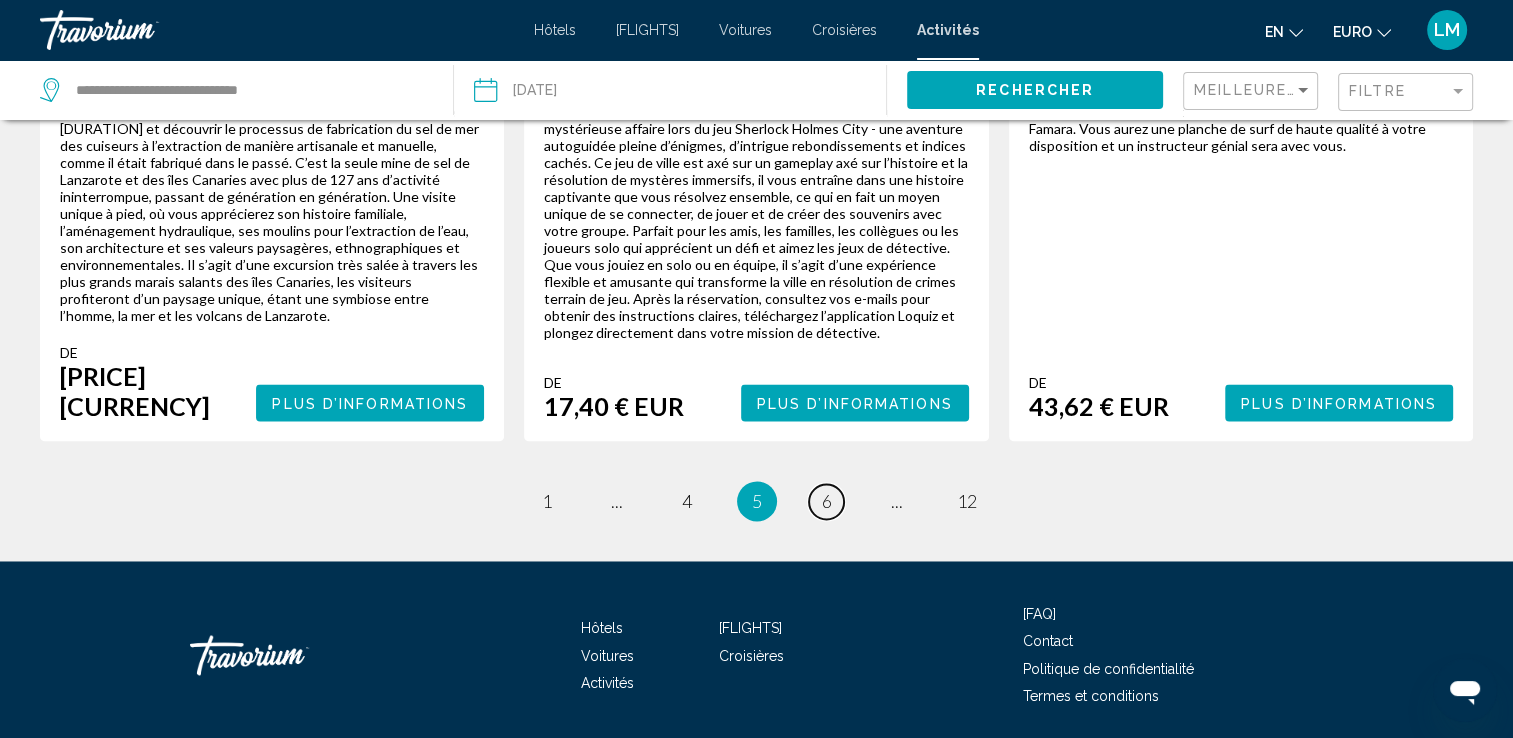 scroll, scrollTop: 3141, scrollLeft: 0, axis: vertical 